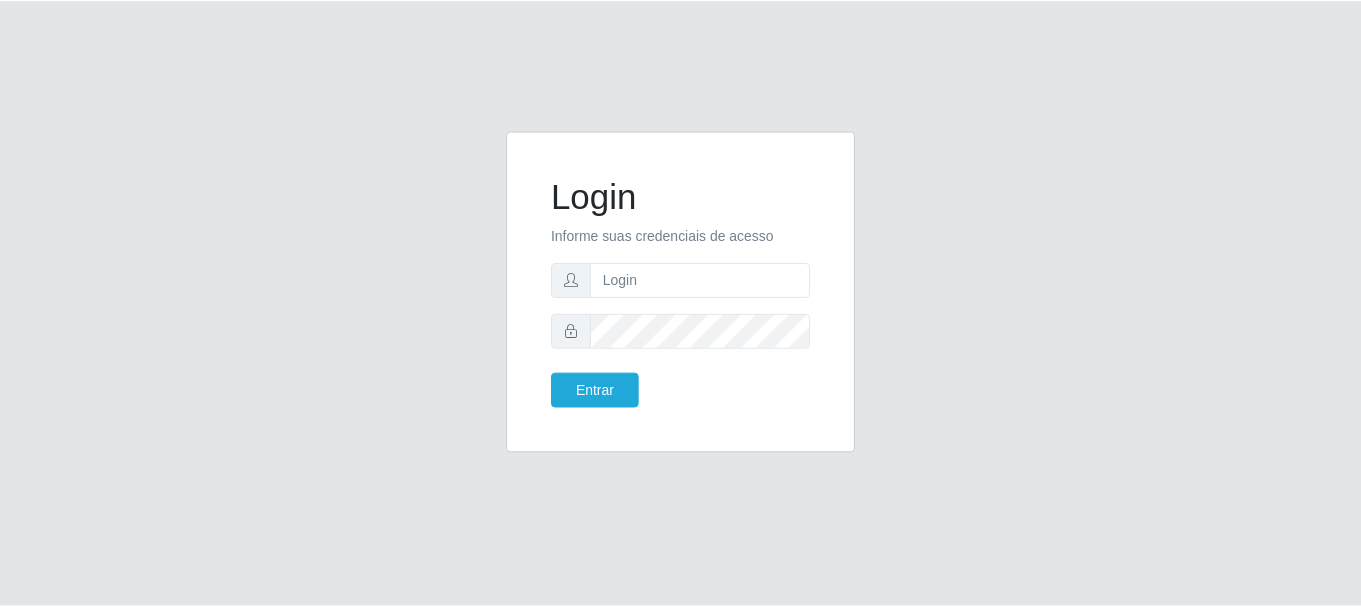 scroll, scrollTop: 0, scrollLeft: 0, axis: both 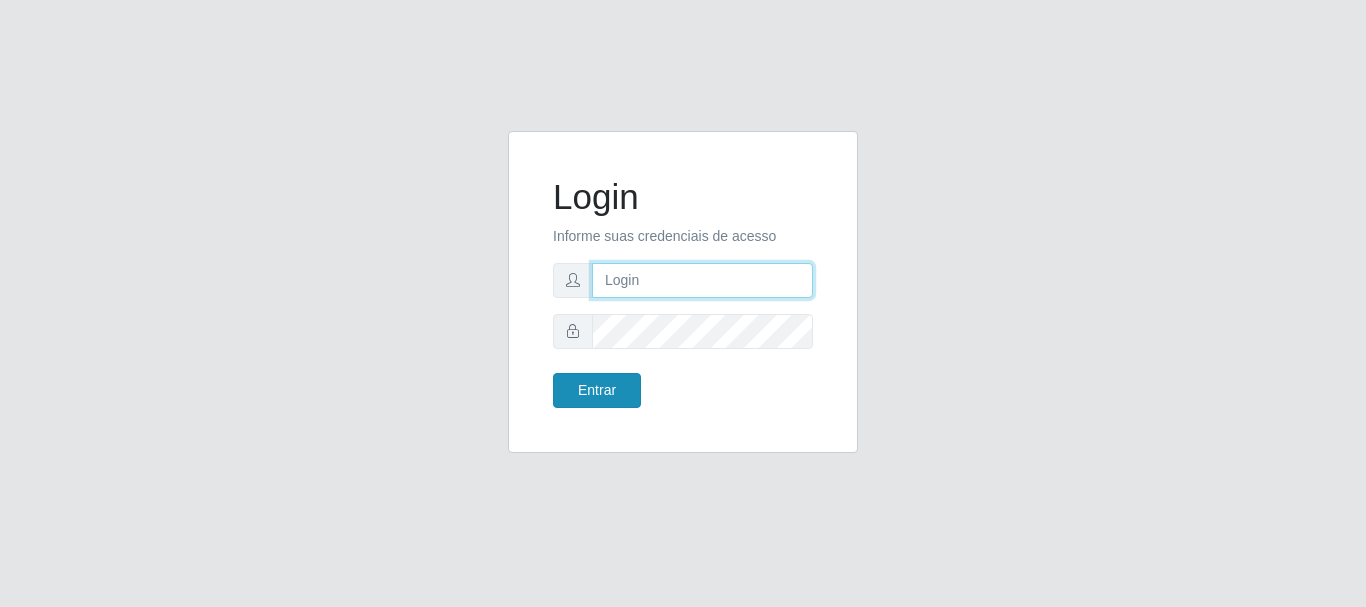type on "[EMAIL]" 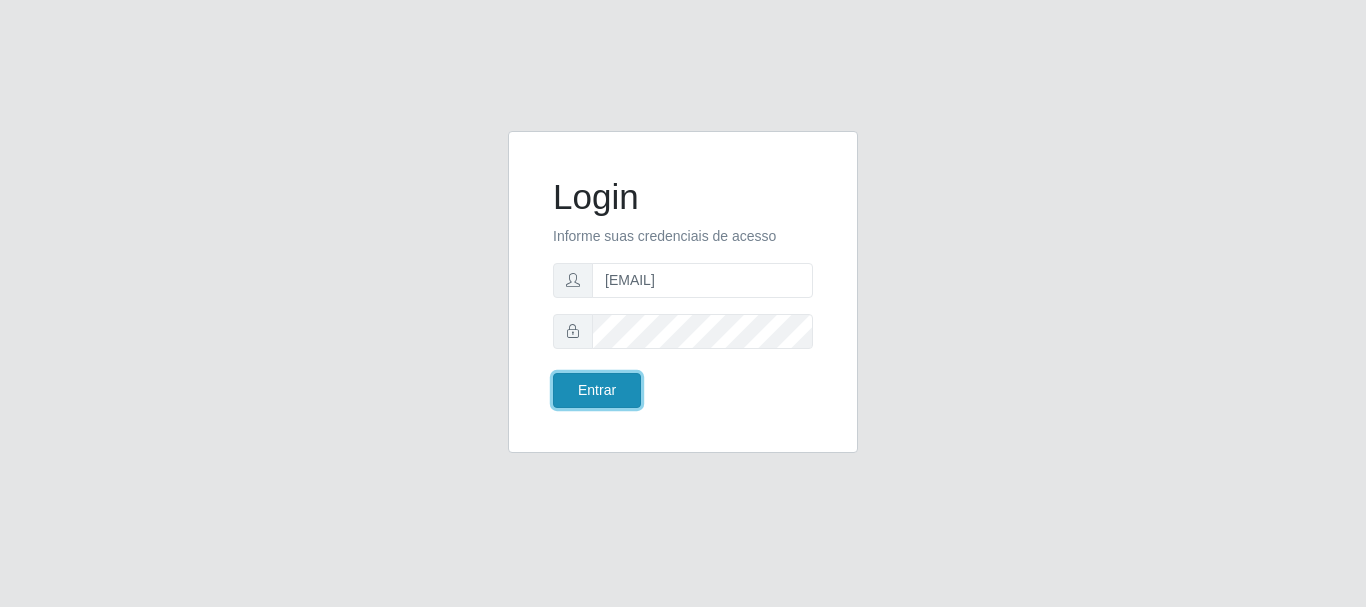 click on "Entrar" at bounding box center (597, 390) 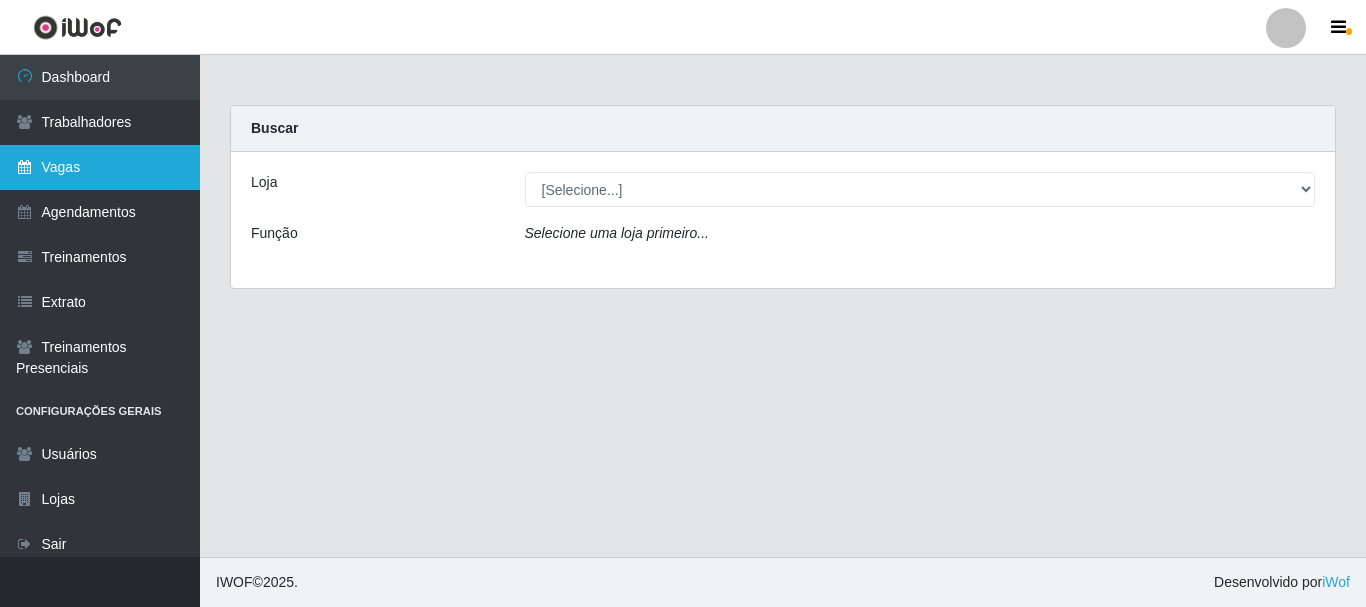 click on "Vagas" at bounding box center (100, 167) 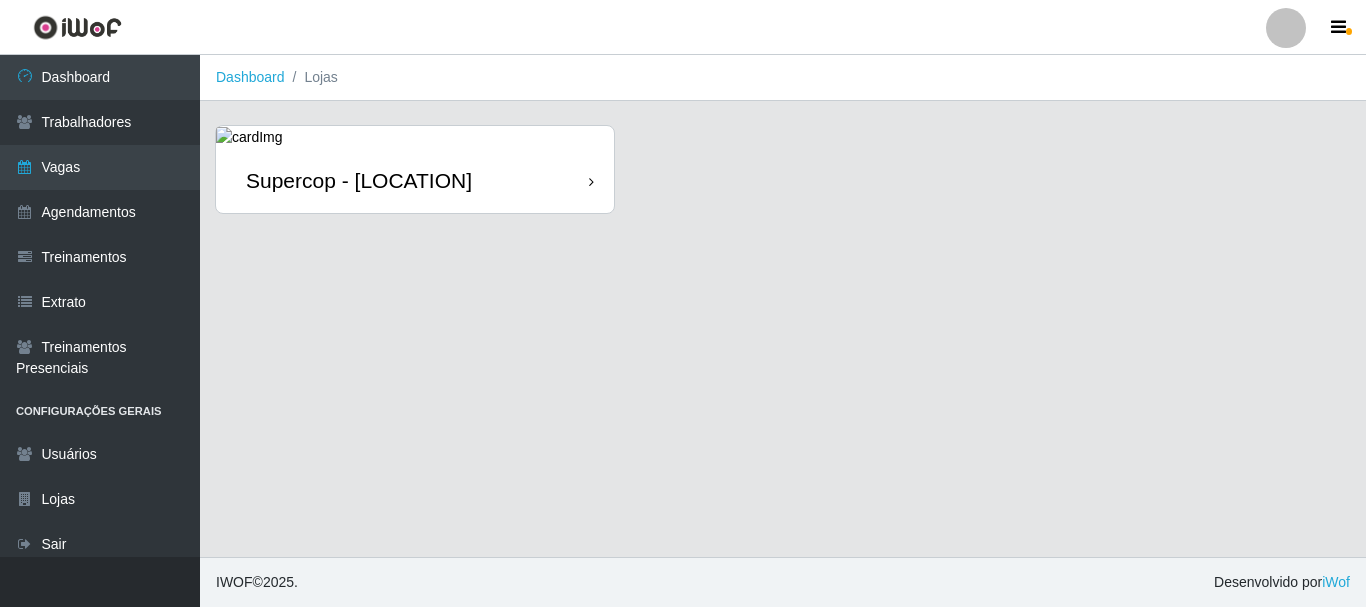 click on "Supercop - [NAME] [NAME]" at bounding box center [415, 180] 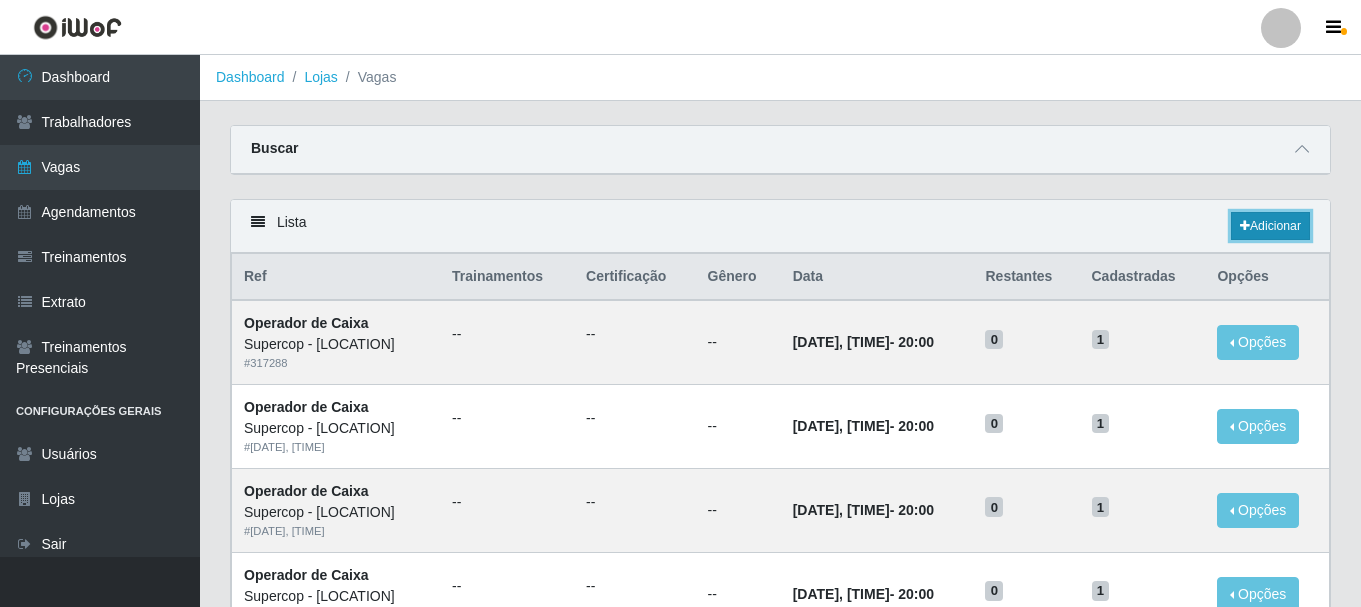 click on "Adicionar" at bounding box center (1270, 226) 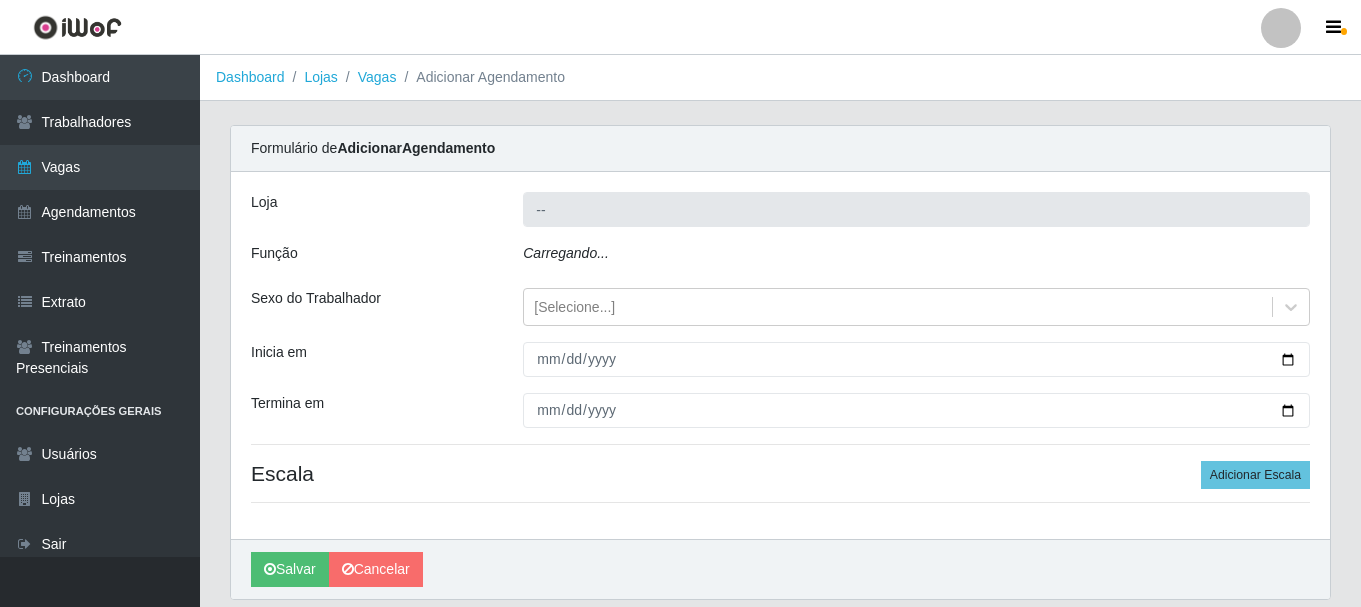 type on "Supercop - [NAME] [NAME]" 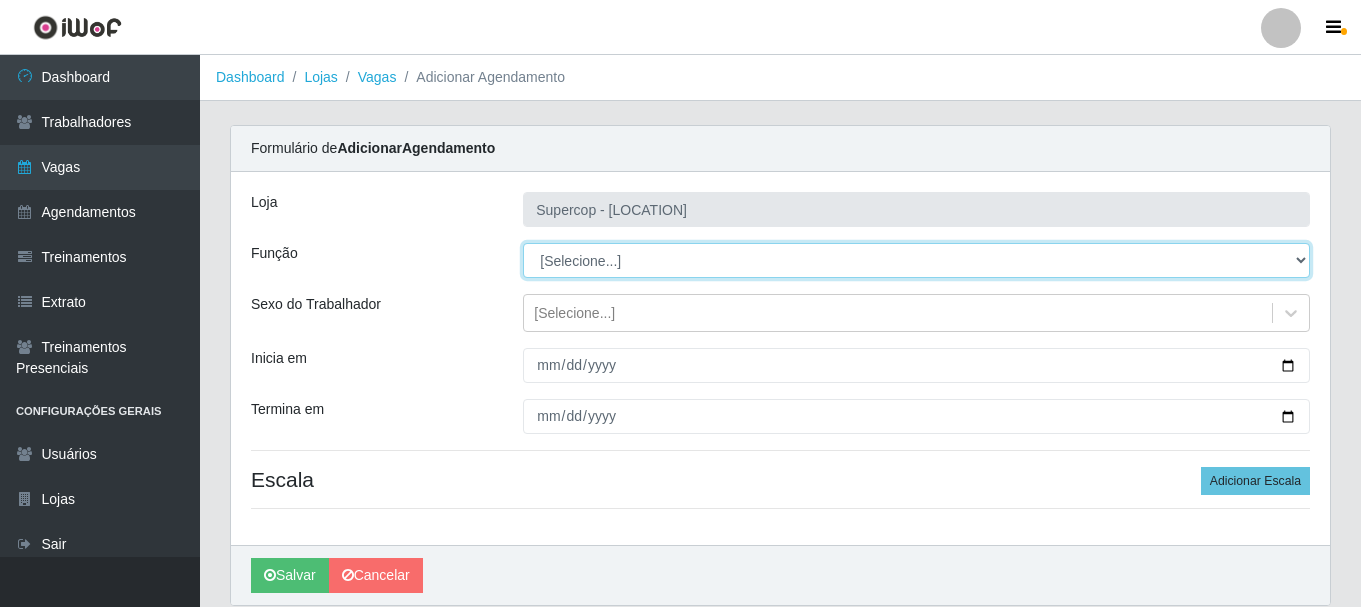 click on "[Selecione...] ASG ASG + ASG ++ Auxiliar de Depósito  Auxiliar de Depósito + Auxiliar de Depósito ++ Balconista de Açougue  Balconista de Açougue + Balconista de Frios Balconista de Frios + Balconista de Frios ++ Operador de Caixa Operador de Caixa + Operador de Caixa ++ Repositor  Repositor + Repositor ++ Repositor de Hortifruti Repositor de Hortifruti + Repositor de Hortifruti ++" at bounding box center (916, 260) 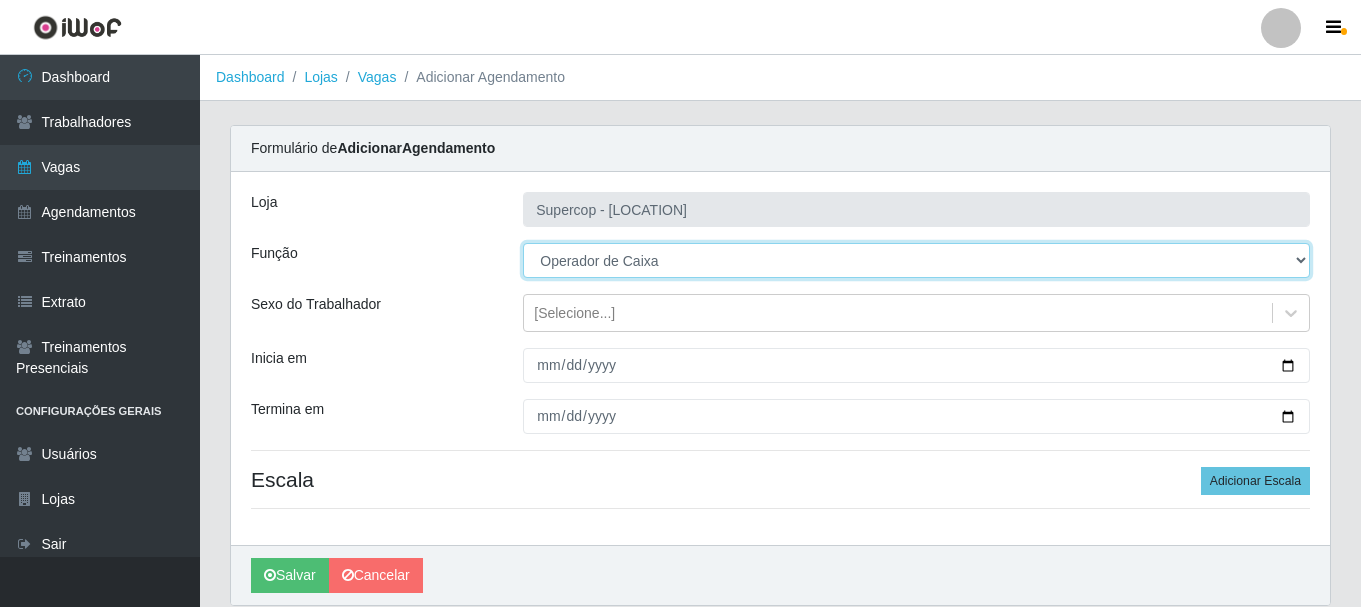 click on "[Selecione...] ASG ASG + ASG ++ Auxiliar de Depósito  Auxiliar de Depósito + Auxiliar de Depósito ++ Balconista de Açougue  Balconista de Açougue + Balconista de Frios Balconista de Frios + Balconista de Frios ++ Operador de Caixa Operador de Caixa + Operador de Caixa ++ Repositor  Repositor + Repositor ++ Repositor de Hortifruti Repositor de Hortifruti + Repositor de Hortifruti ++" at bounding box center [916, 260] 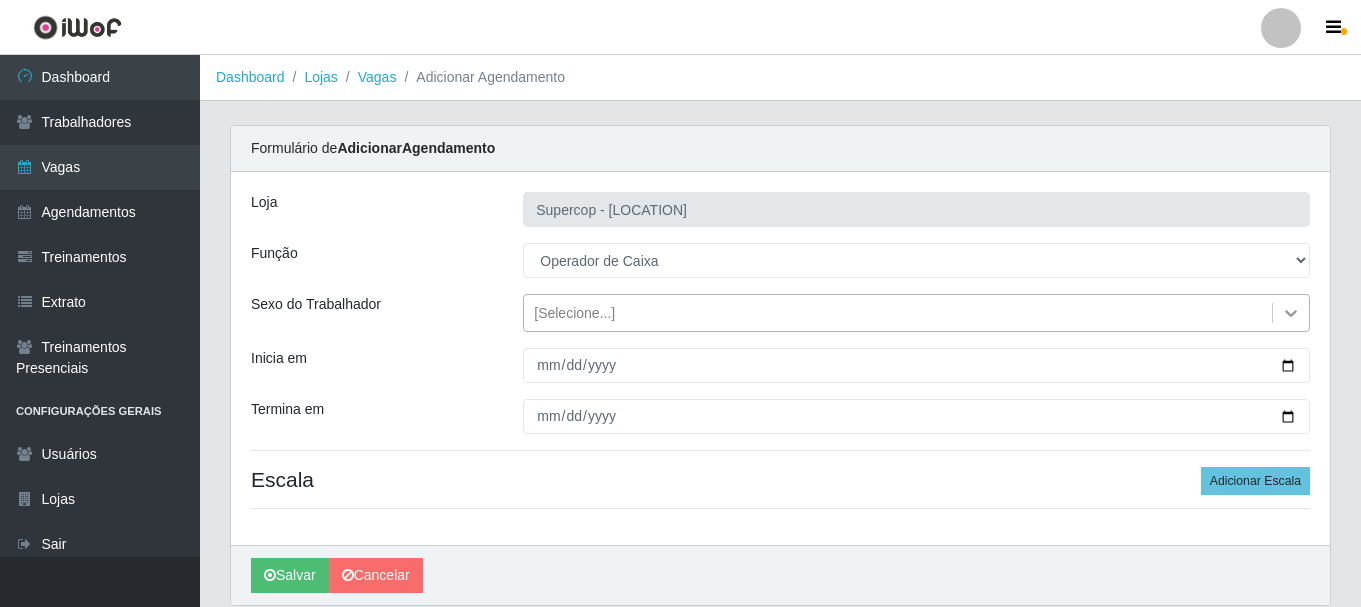 click 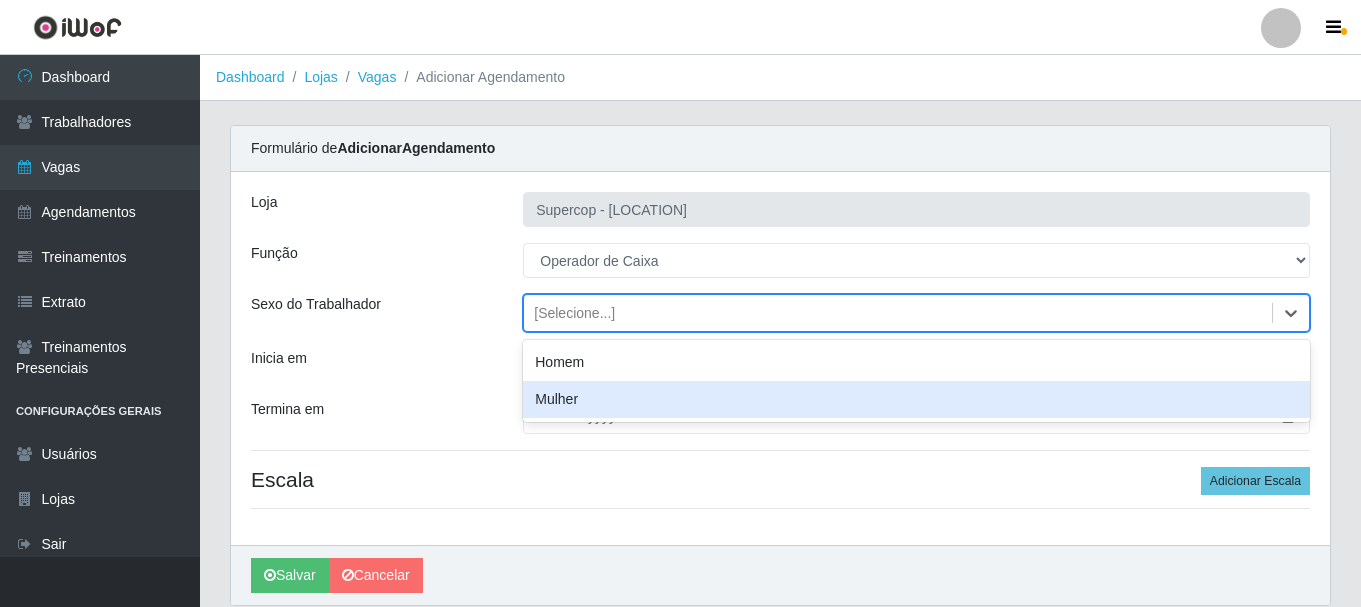 click on "Loja Supercop - Ayrton Senna Função [Selecione...] ASG ASG + ASG ++ Auxiliar de Depósito  Auxiliar de Depósito + Auxiliar de Depósito ++ Balconista de Açougue  Balconista de Açougue + Balconista de Frios Balconista de Frios + Balconista de Frios ++ Operador de Caixa Operador de Caixa + Operador de Caixa ++ Repositor  Repositor + Repositor ++ Repositor de Hortifruti Repositor de Hortifruti + Repositor de Hortifruti ++ Sexo do Trabalhador      option Mulher focused, 0 of 2. 2 results available. Use Up and Down to choose options, press Enter to select the currently focused option, press Escape to exit the menu, press Tab to select the option and exit the menu. [Selecione...] Homem Mulher Inicia em Termina em Escala Adicionar Escala" at bounding box center [780, 358] 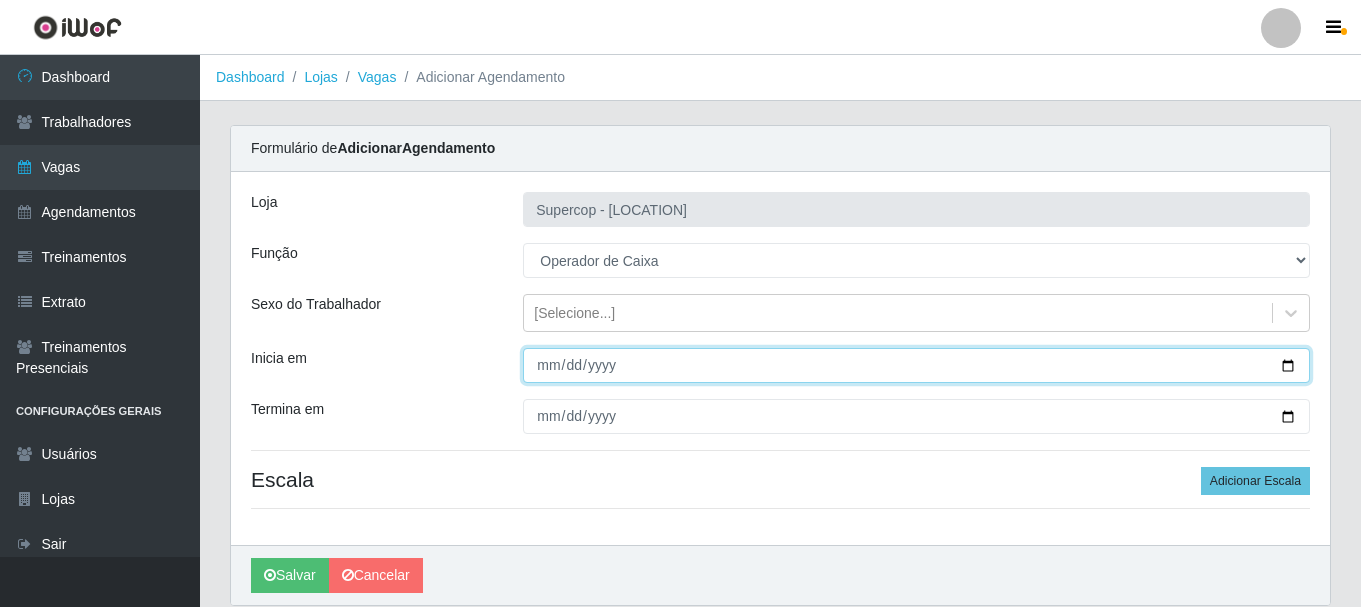 click on "Inicia em" at bounding box center (916, 365) 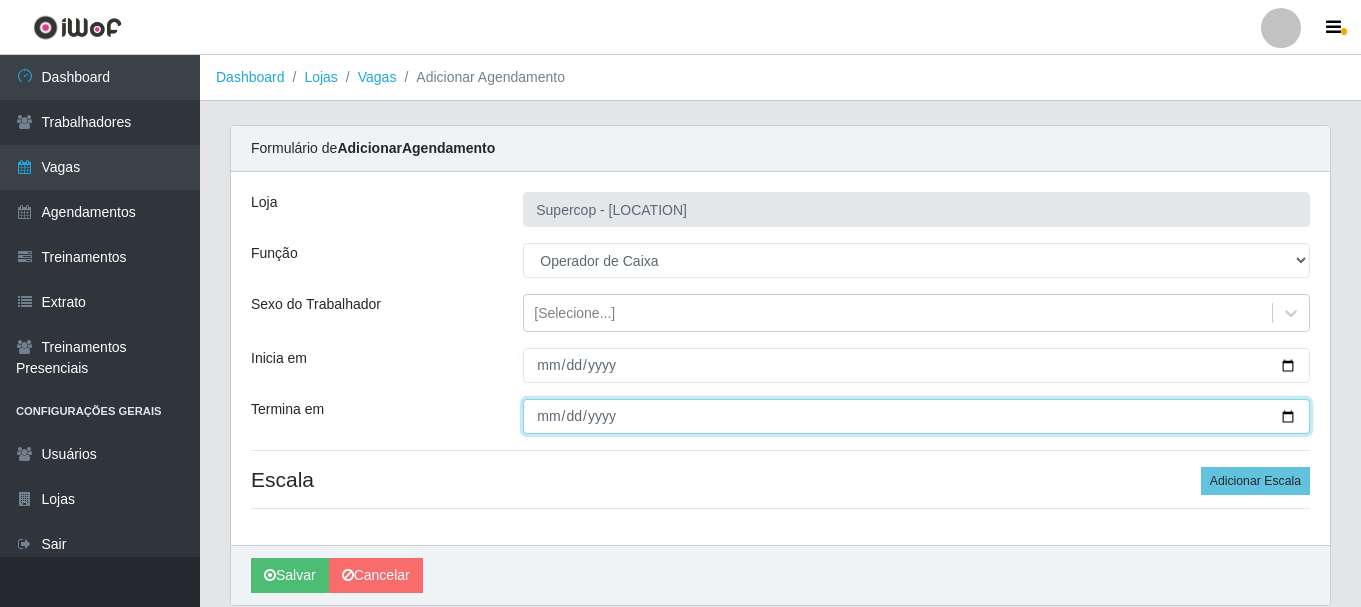 click on "Termina em" at bounding box center (916, 416) 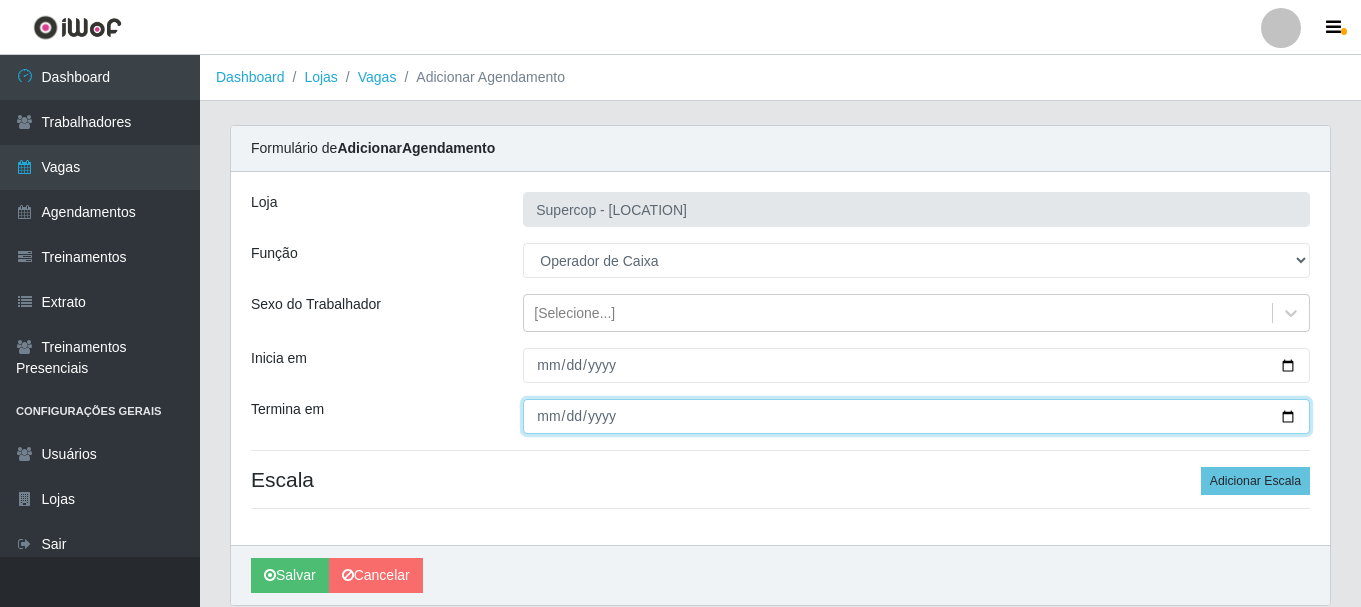 type on "2025-08-05" 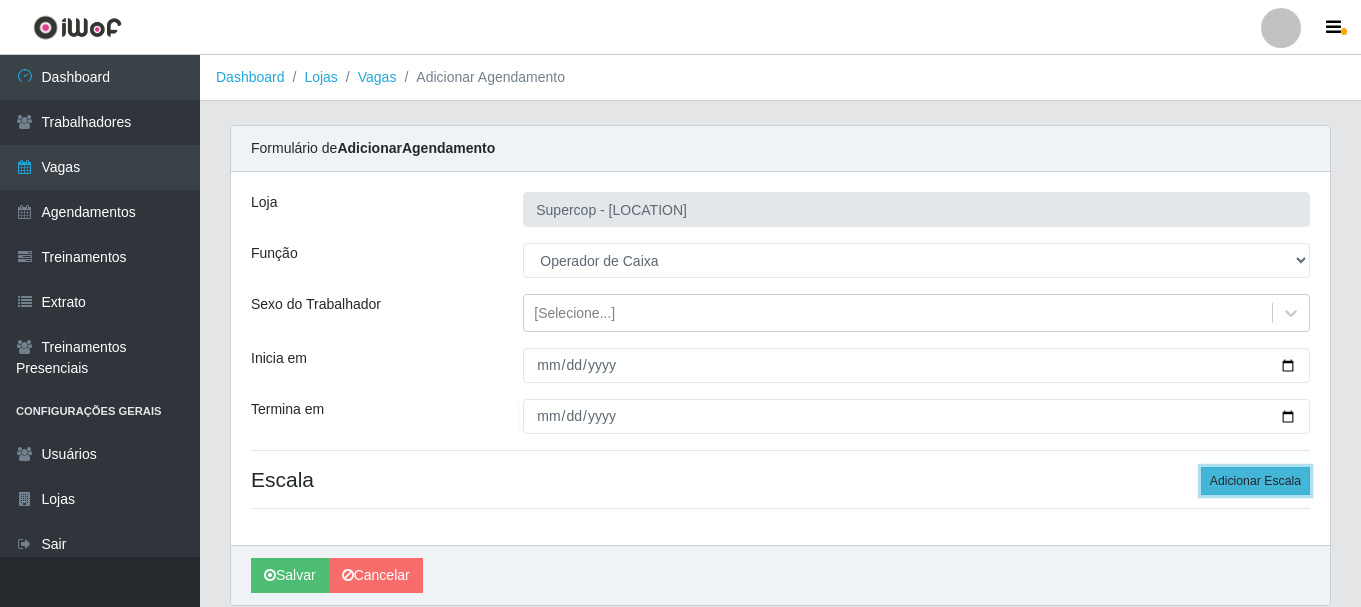 click on "Adicionar Escala" at bounding box center (1255, 481) 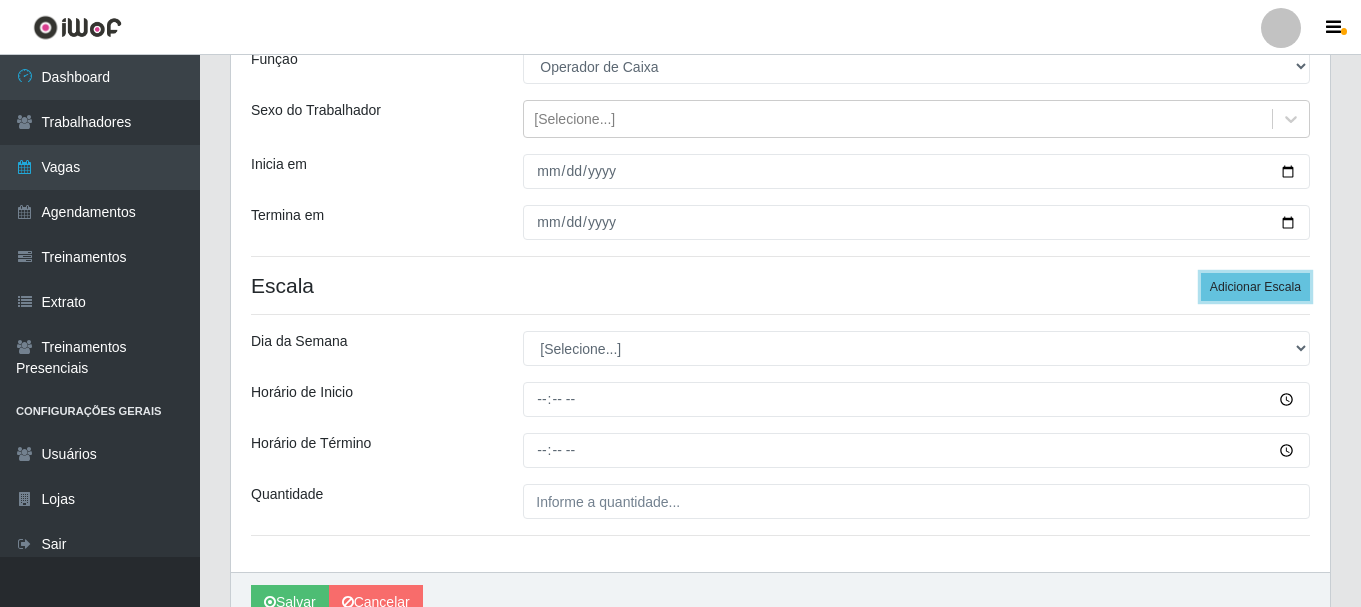 scroll, scrollTop: 200, scrollLeft: 0, axis: vertical 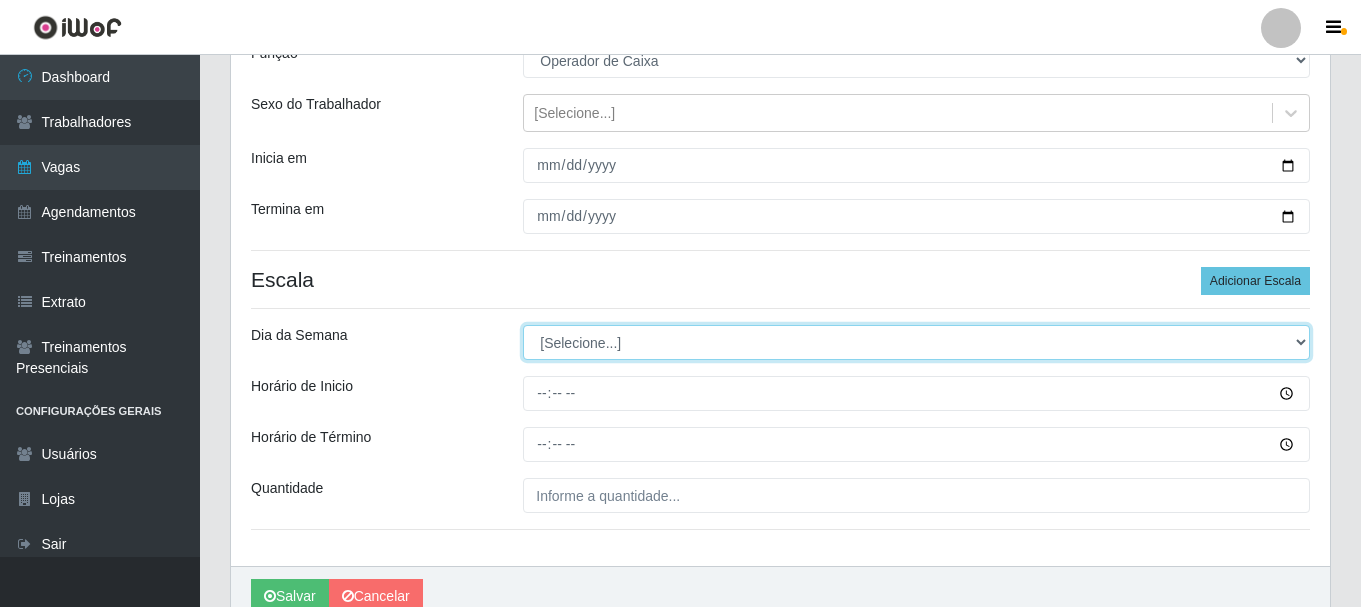 click on "[Selecione...] Segunda Terça Quarta Quinta Sexta Sábado Domingo" at bounding box center (916, 342) 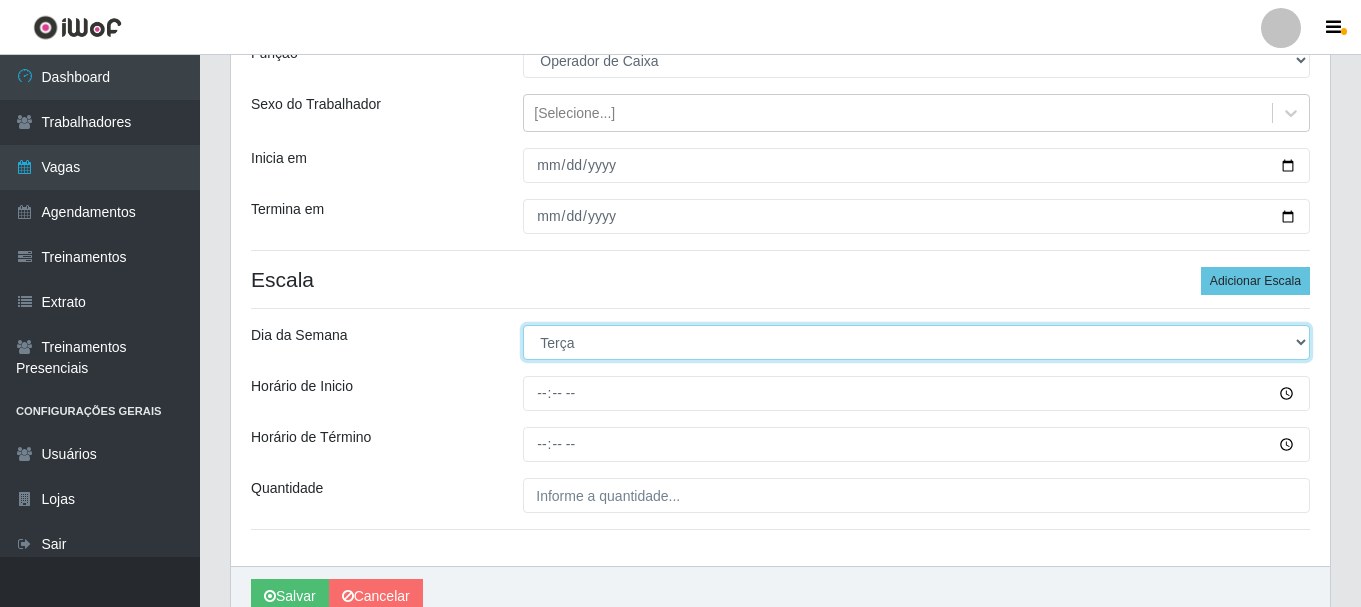 click on "[Selecione...] Segunda Terça Quarta Quinta Sexta Sábado Domingo" at bounding box center (916, 342) 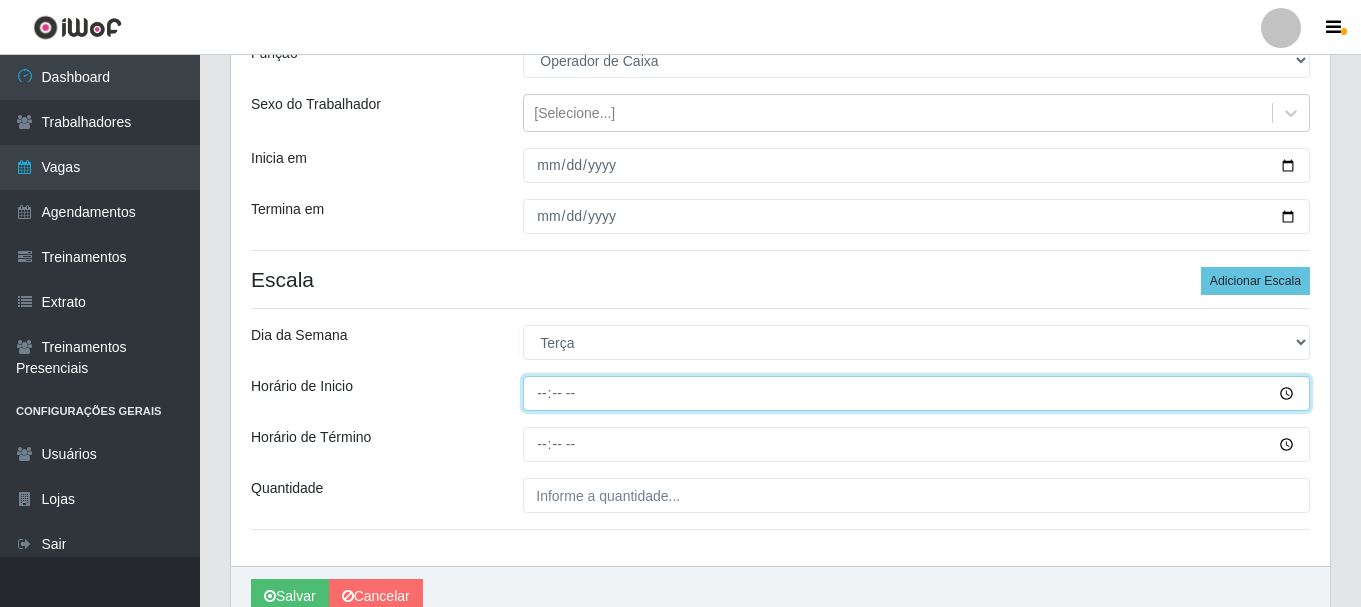 click on "Horário de Inicio" at bounding box center (916, 393) 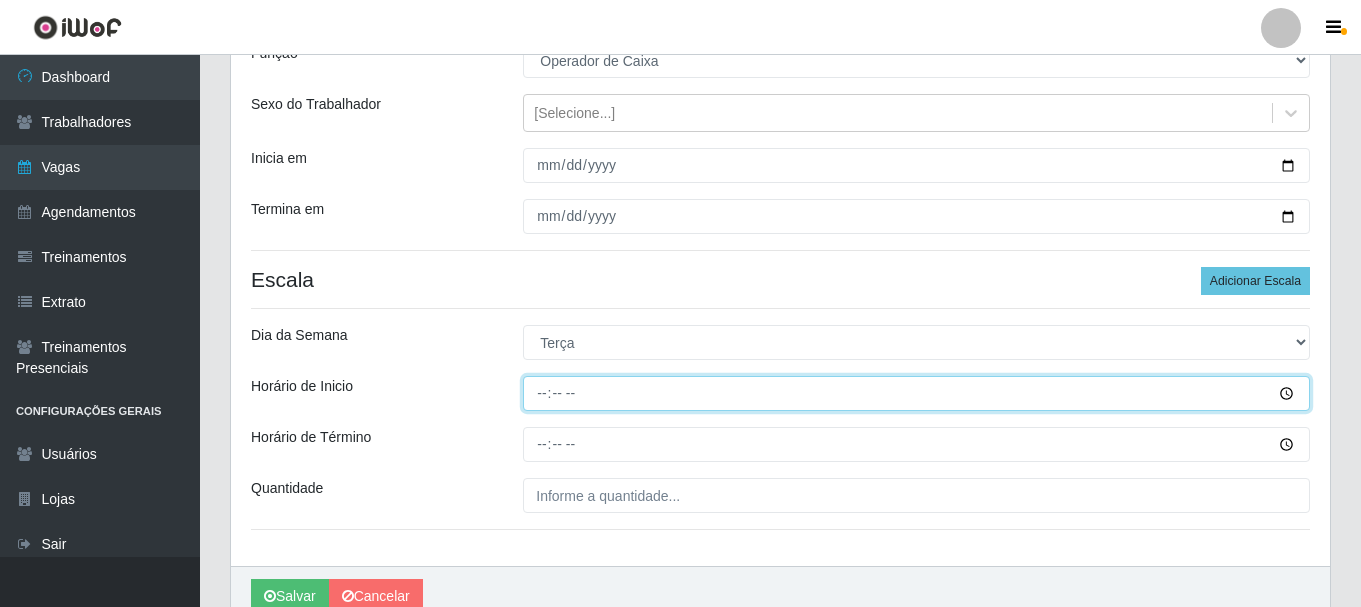 type on "14:00" 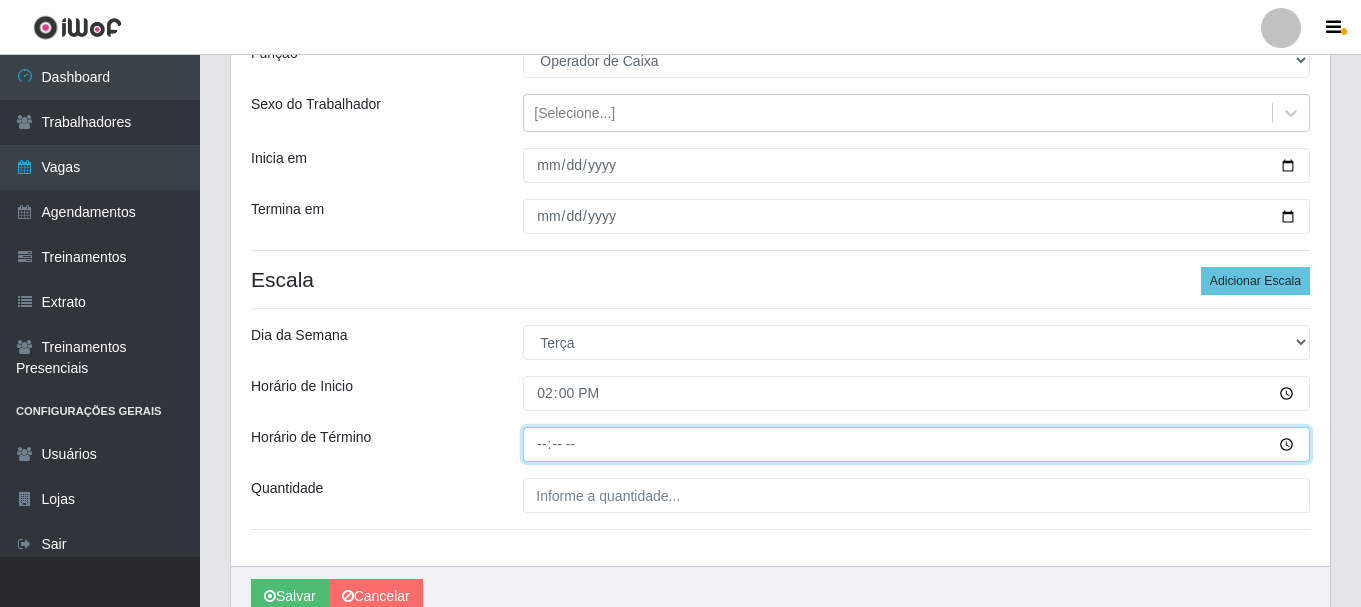 click on "Horário de Término" at bounding box center [916, 444] 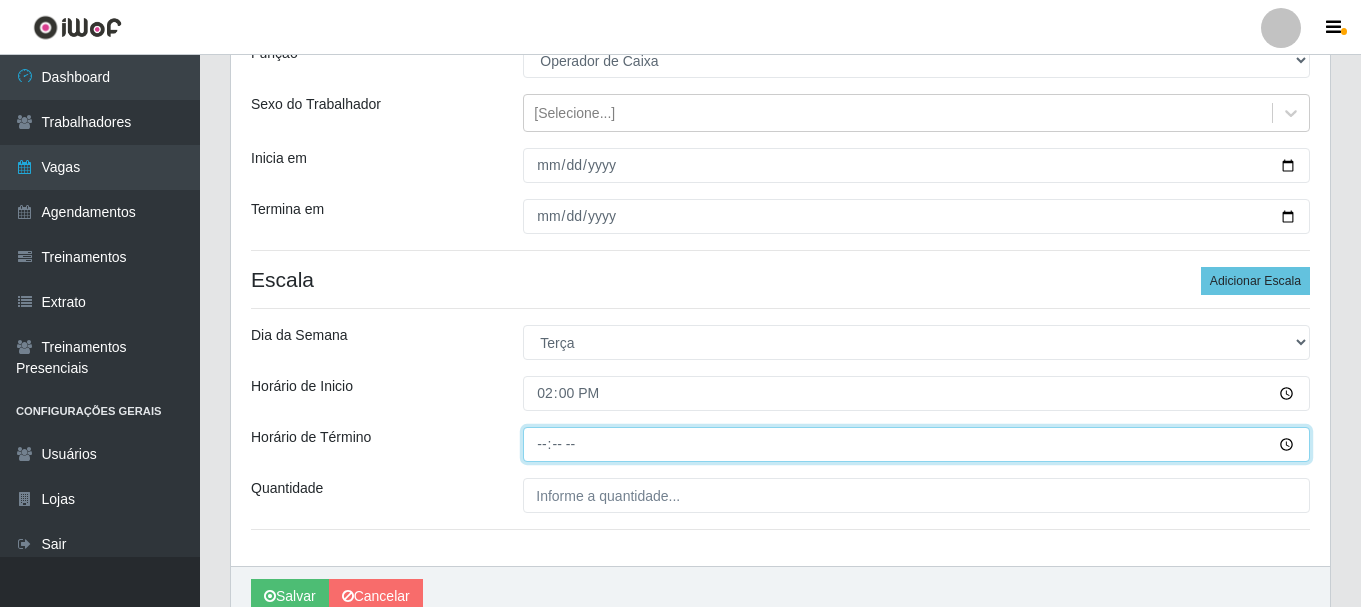 type on "20:00" 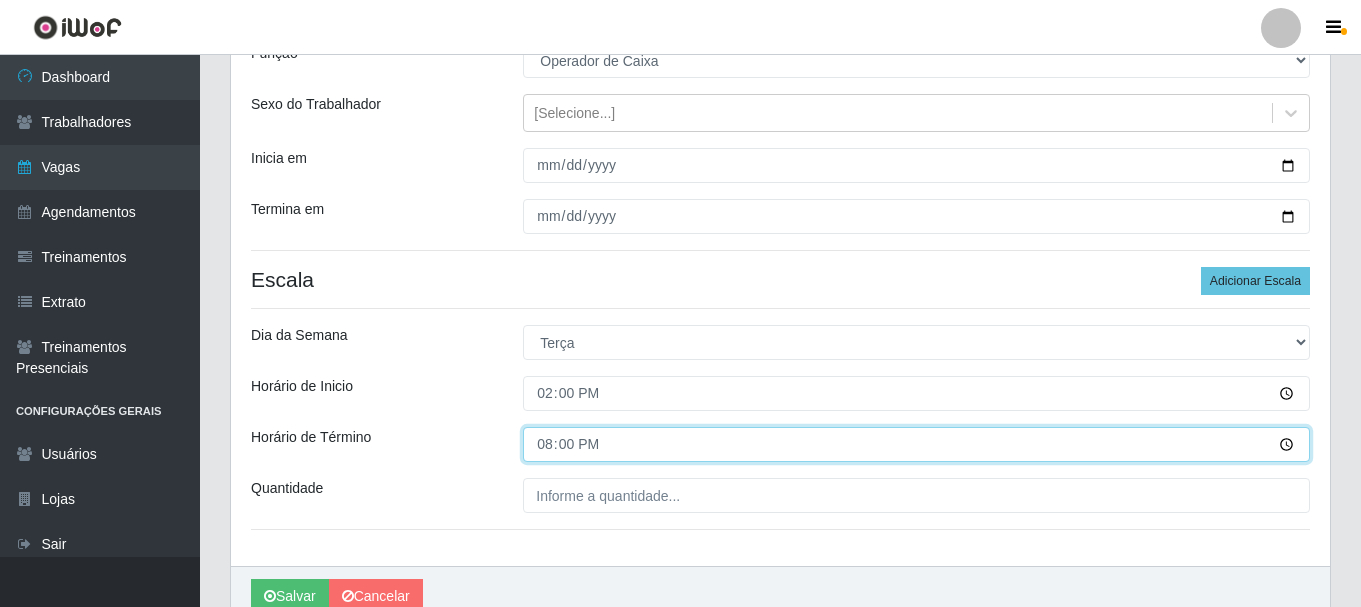 scroll, scrollTop: 294, scrollLeft: 0, axis: vertical 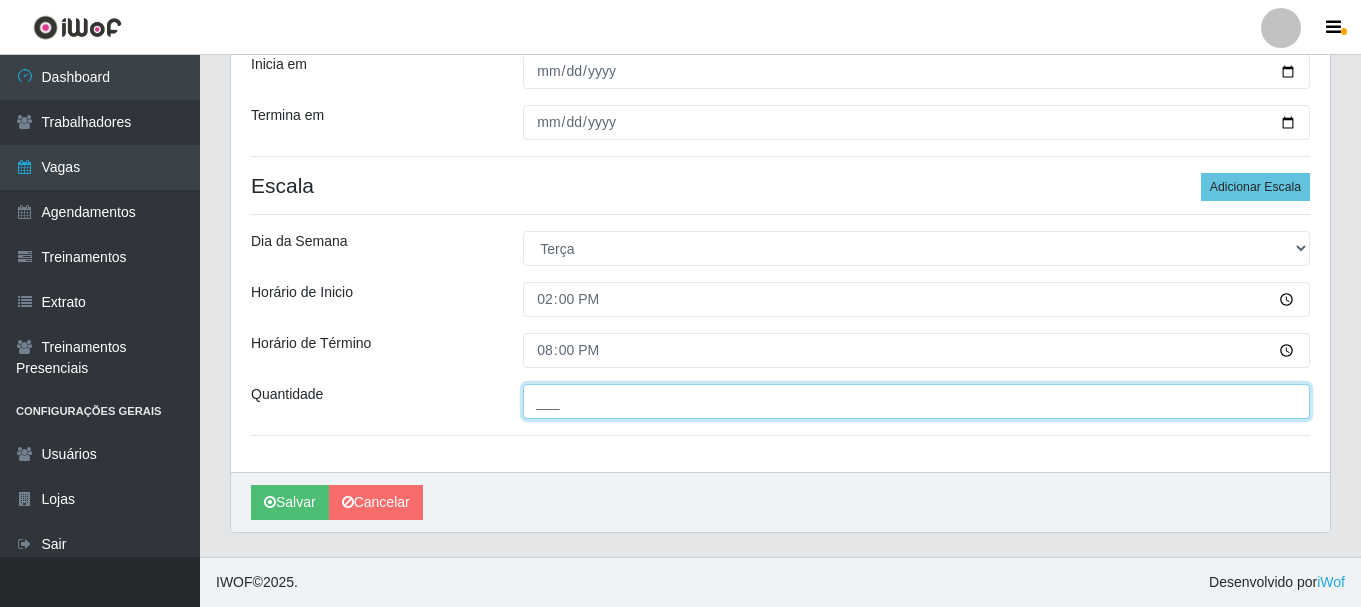 click on "___" at bounding box center [916, 401] 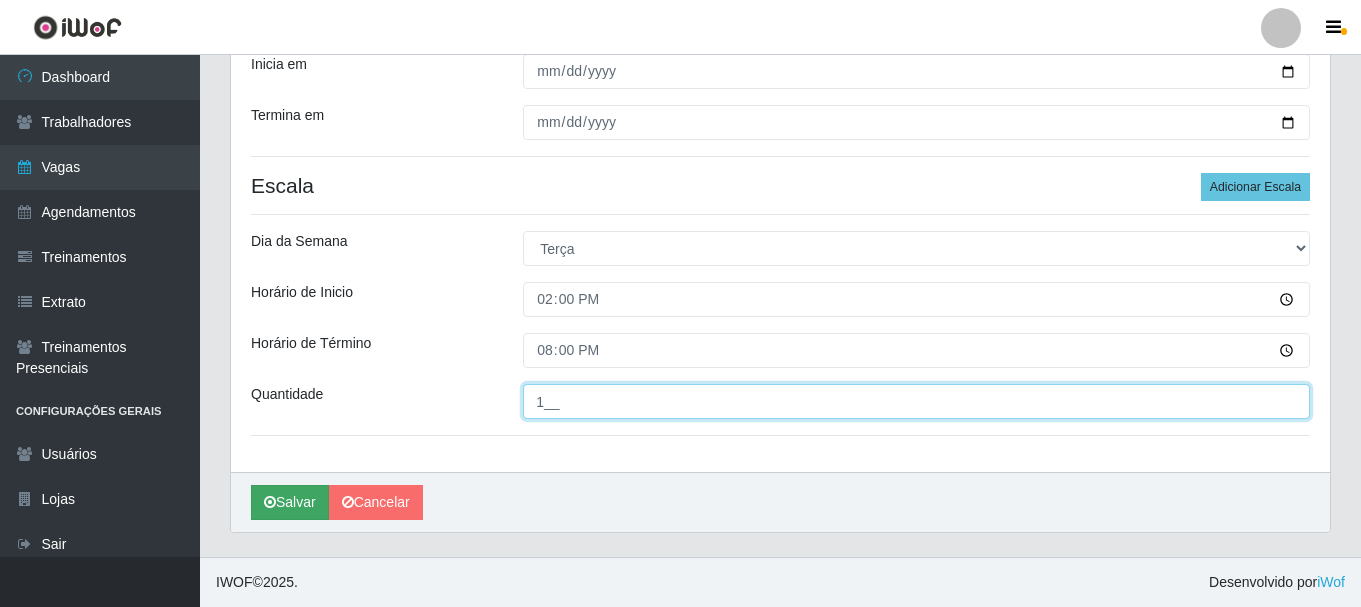 type on "1__" 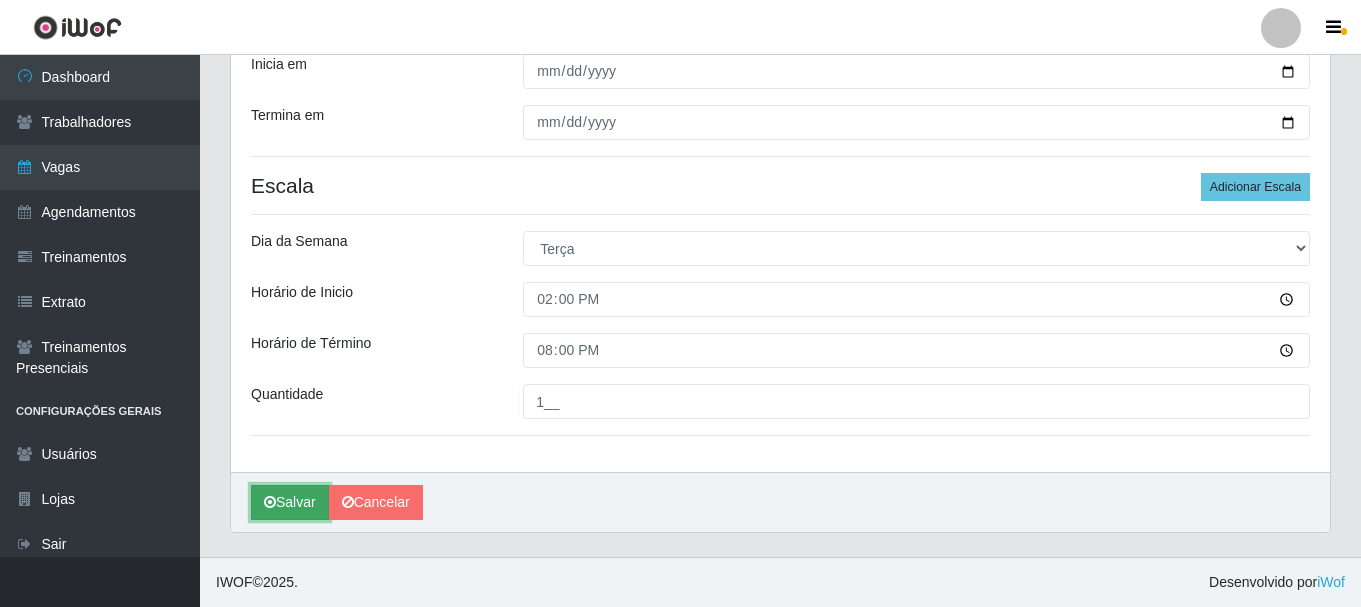click on "Salvar" at bounding box center [290, 502] 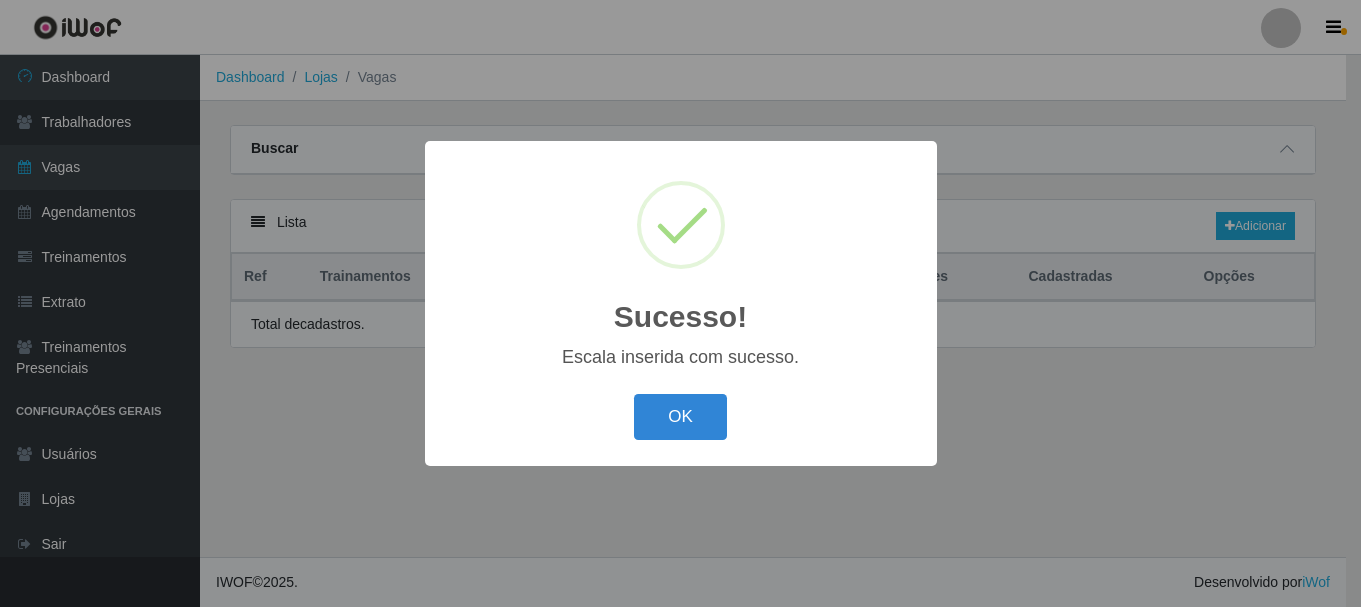scroll, scrollTop: 0, scrollLeft: 0, axis: both 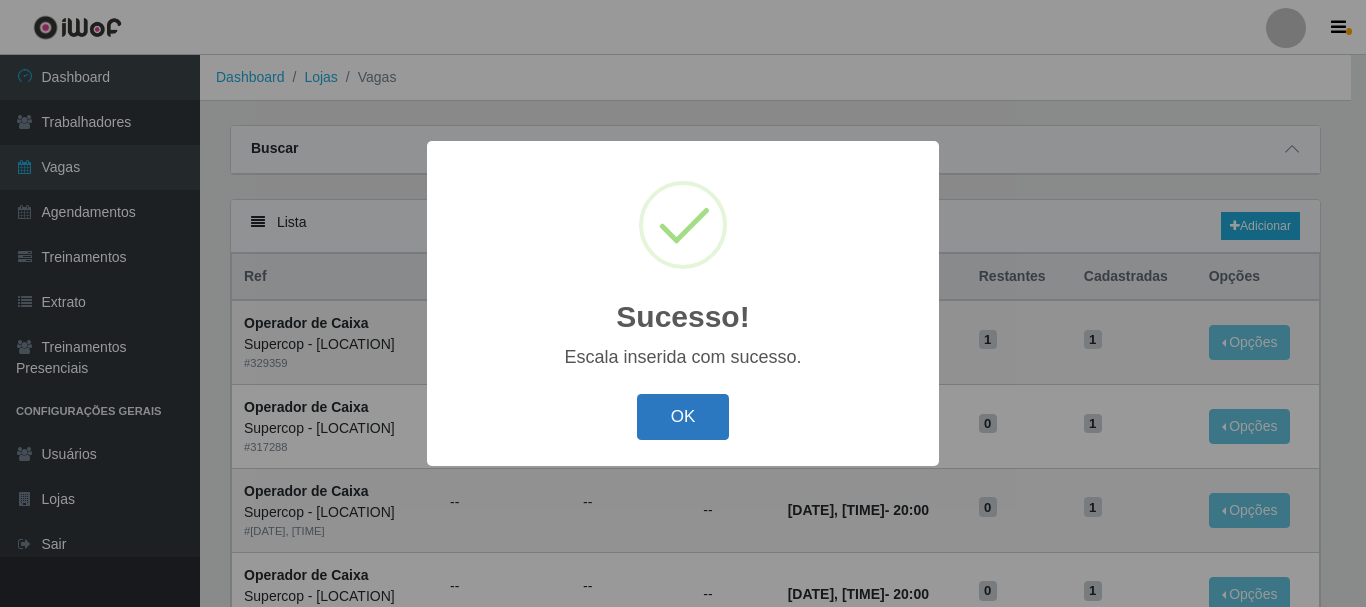 click on "OK" at bounding box center [683, 417] 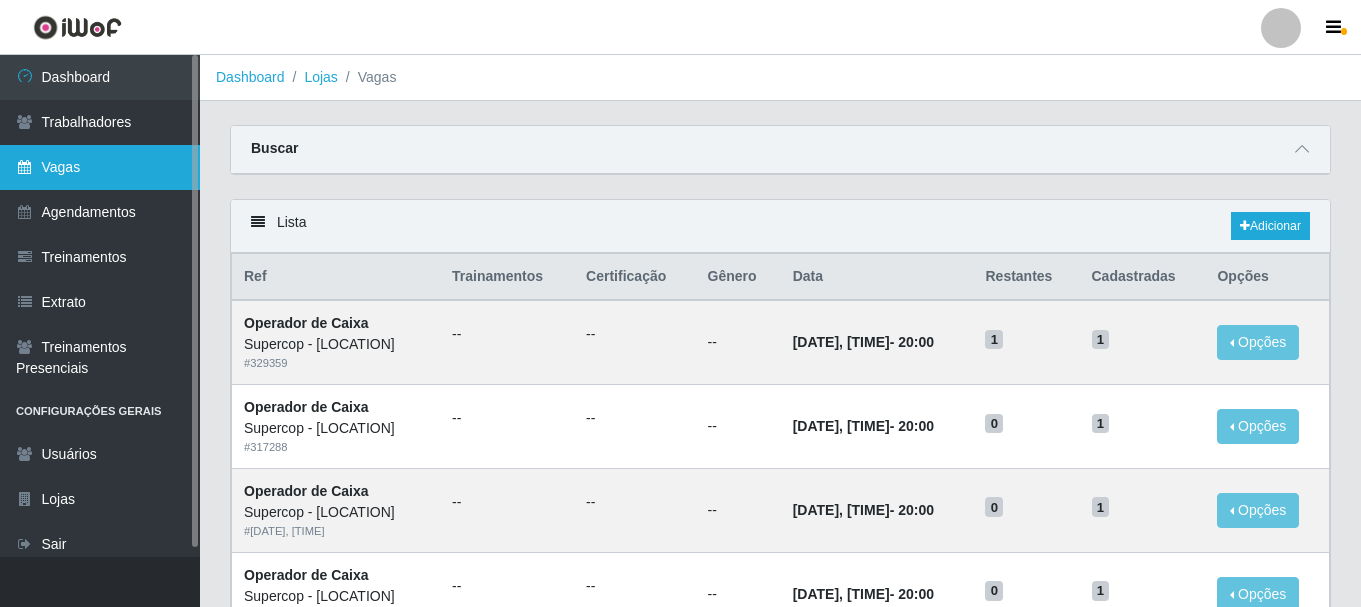 click on "Vagas" at bounding box center [100, 167] 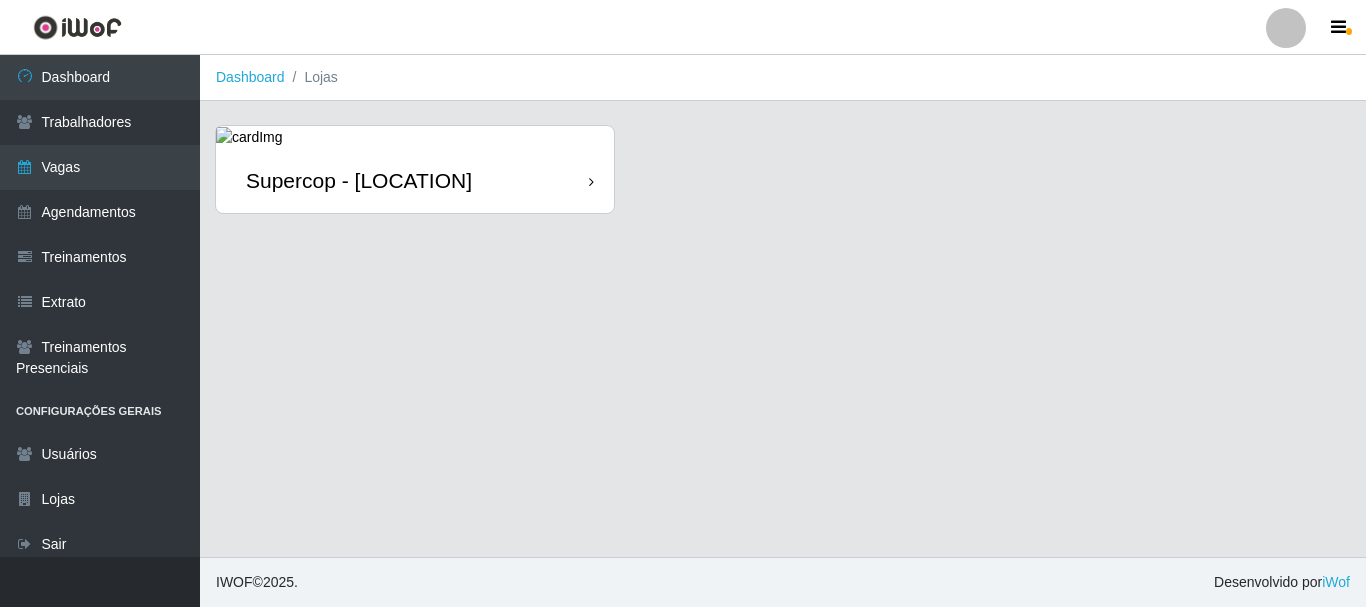 click on "Supercop - [NAME]" at bounding box center [359, 180] 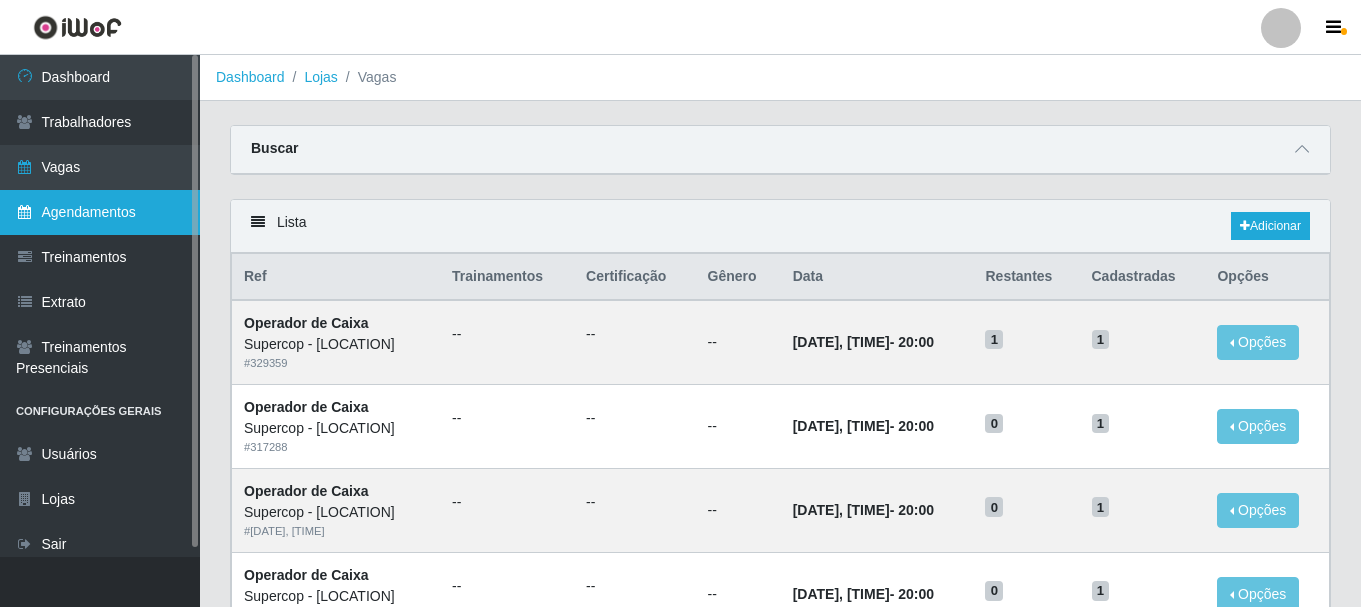 click on "Agendamentos" at bounding box center (100, 212) 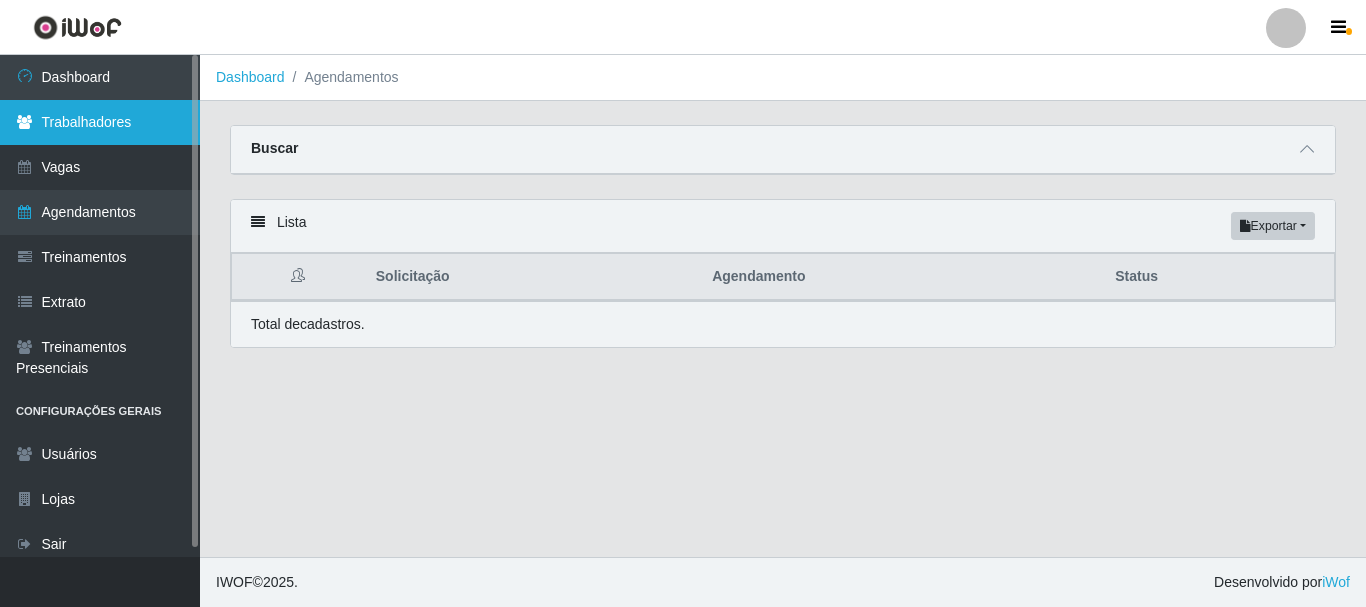 click on "Trabalhadores" at bounding box center [100, 122] 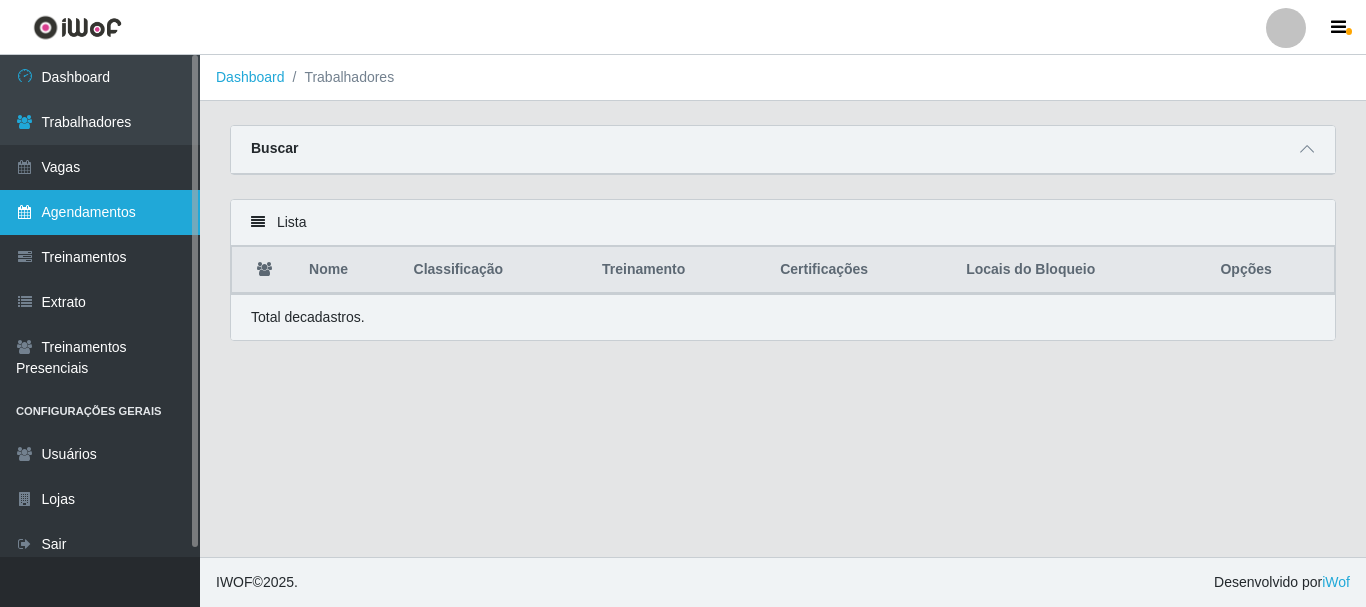 click on "Agendamentos" at bounding box center (100, 212) 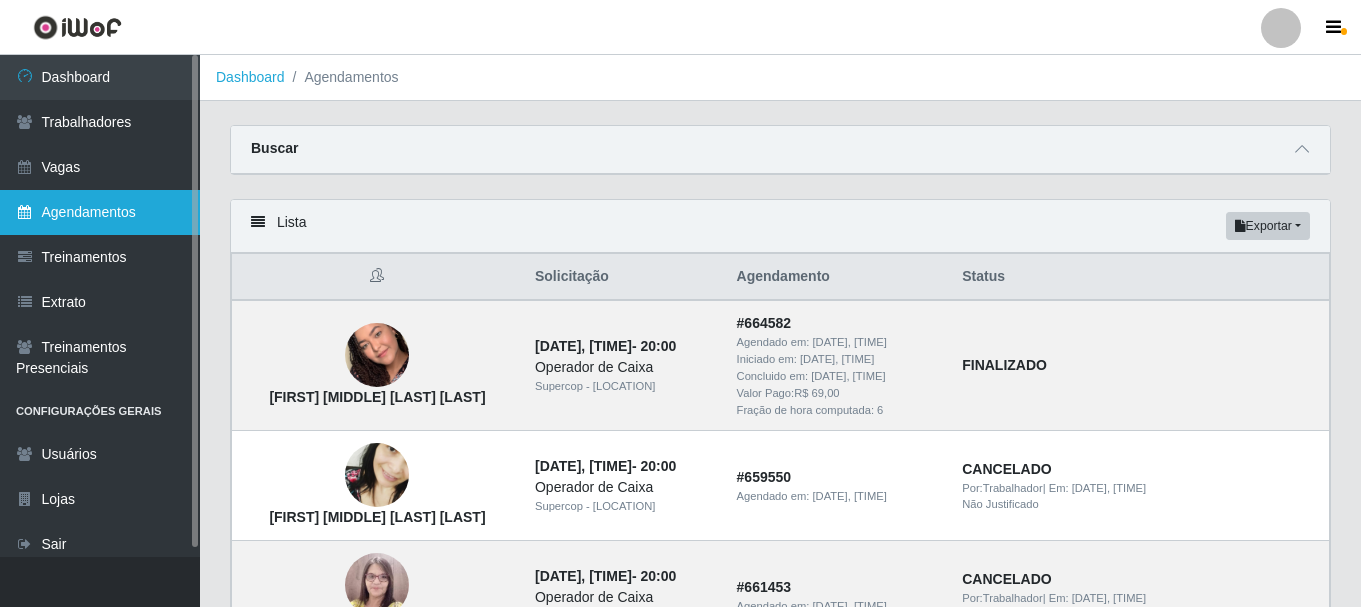 click on "Agendamentos" at bounding box center (100, 212) 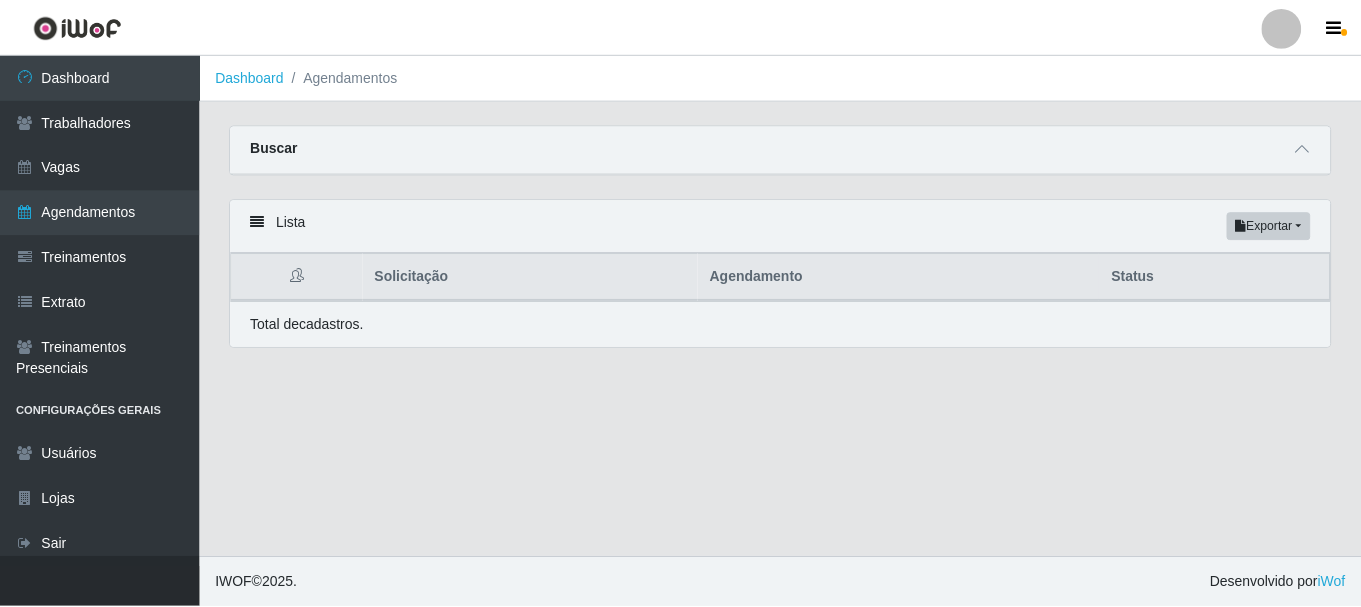 scroll, scrollTop: 0, scrollLeft: 0, axis: both 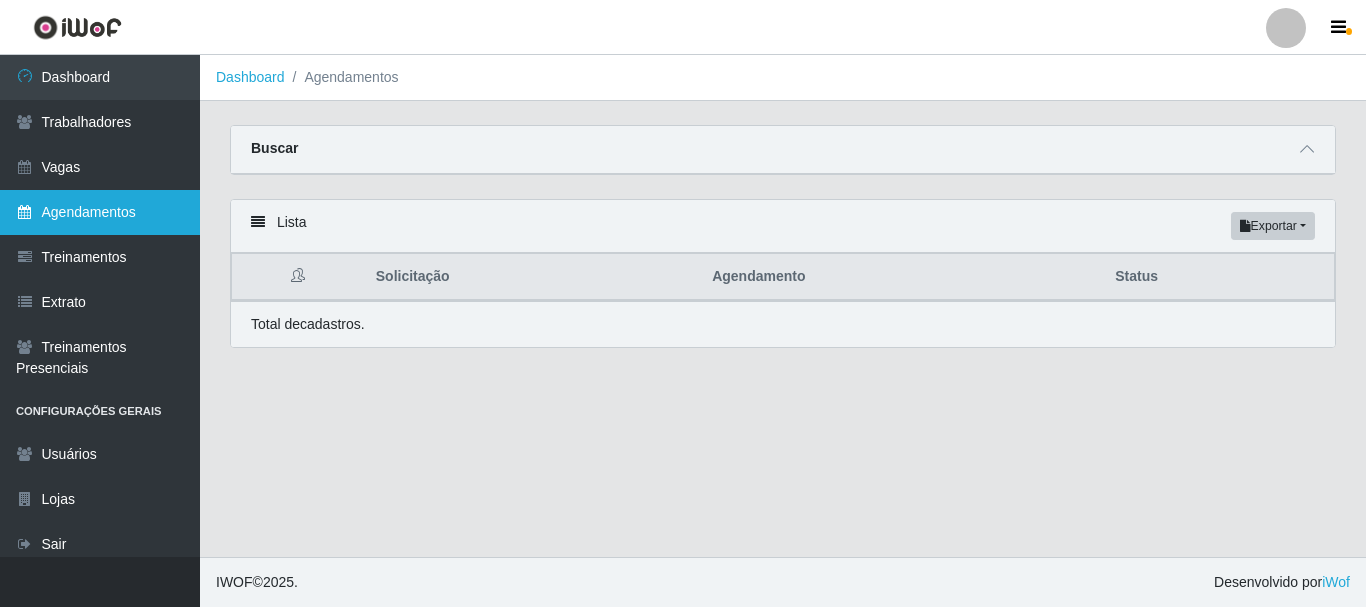 click on "Agendamentos" at bounding box center [100, 212] 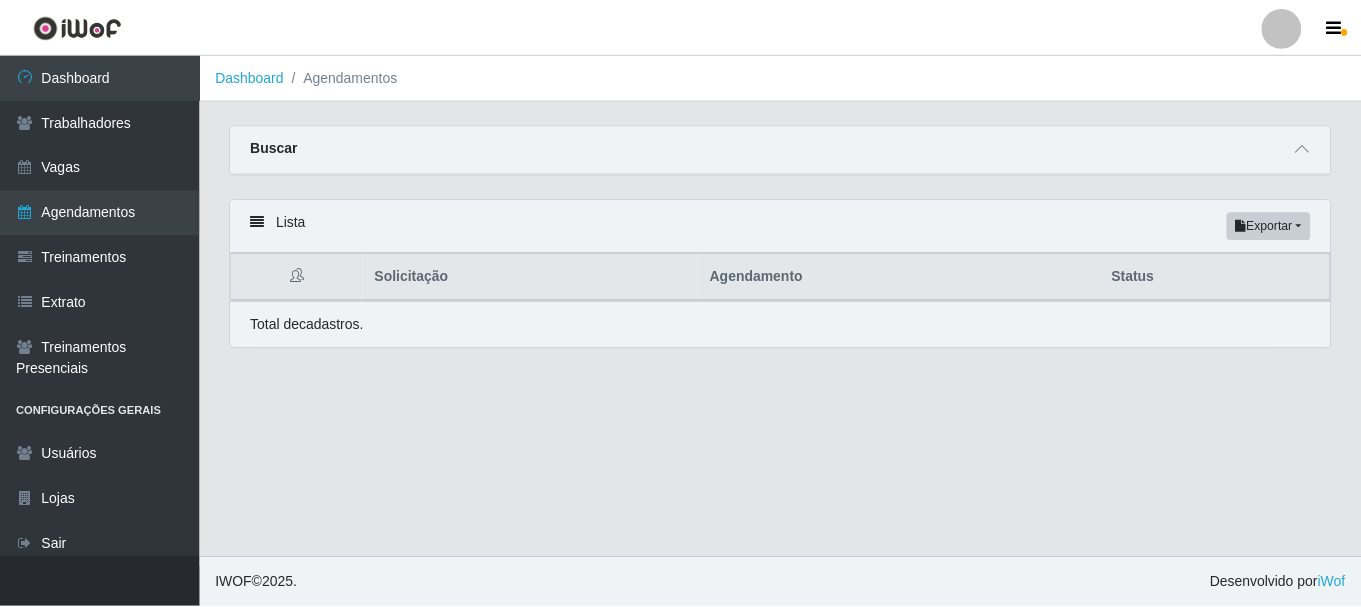 scroll, scrollTop: 0, scrollLeft: 0, axis: both 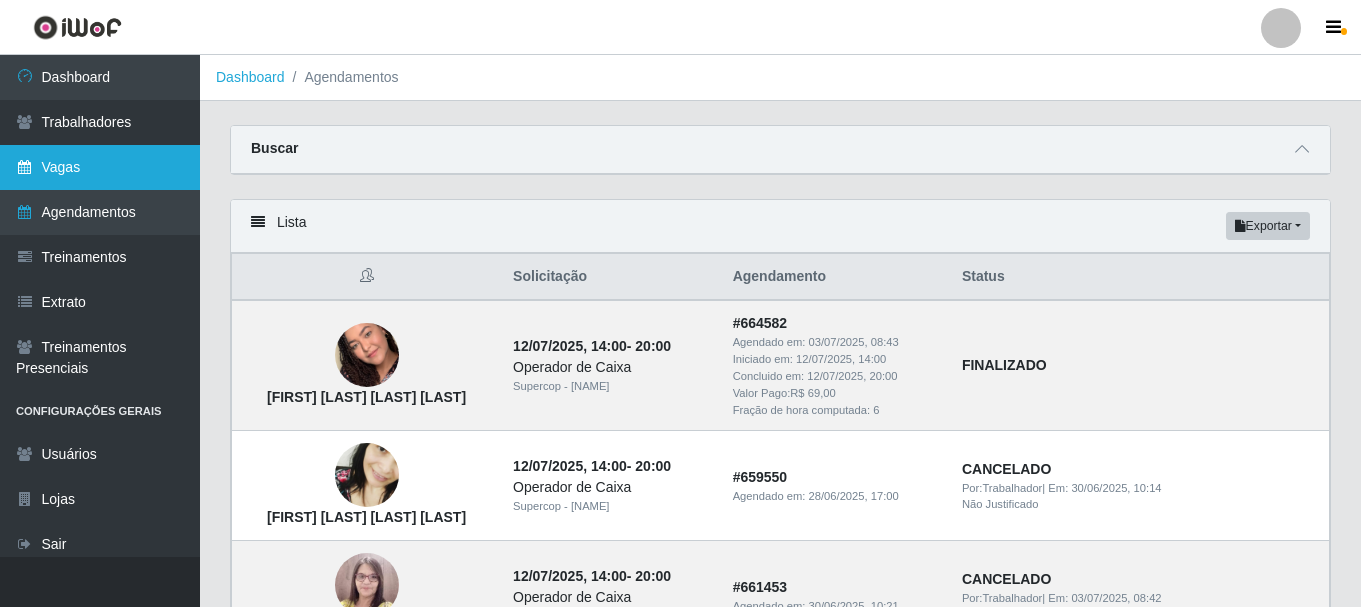 click on "Vagas" at bounding box center (100, 167) 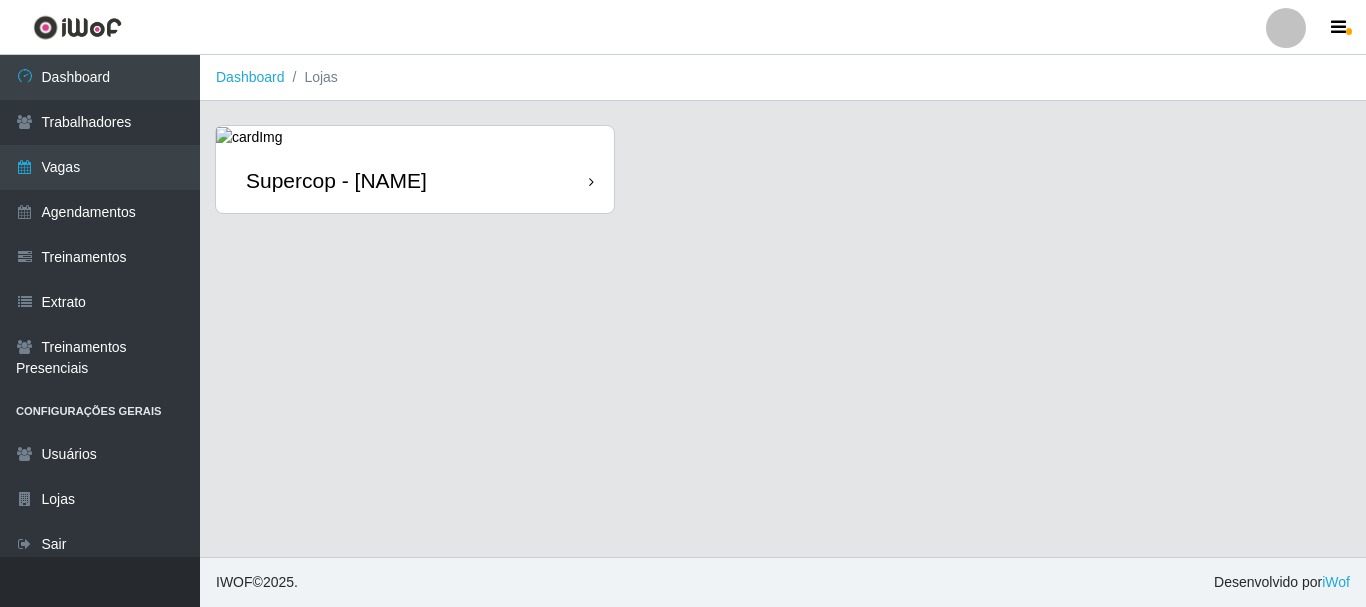 click on "Supercop - [NAME]" at bounding box center [336, 180] 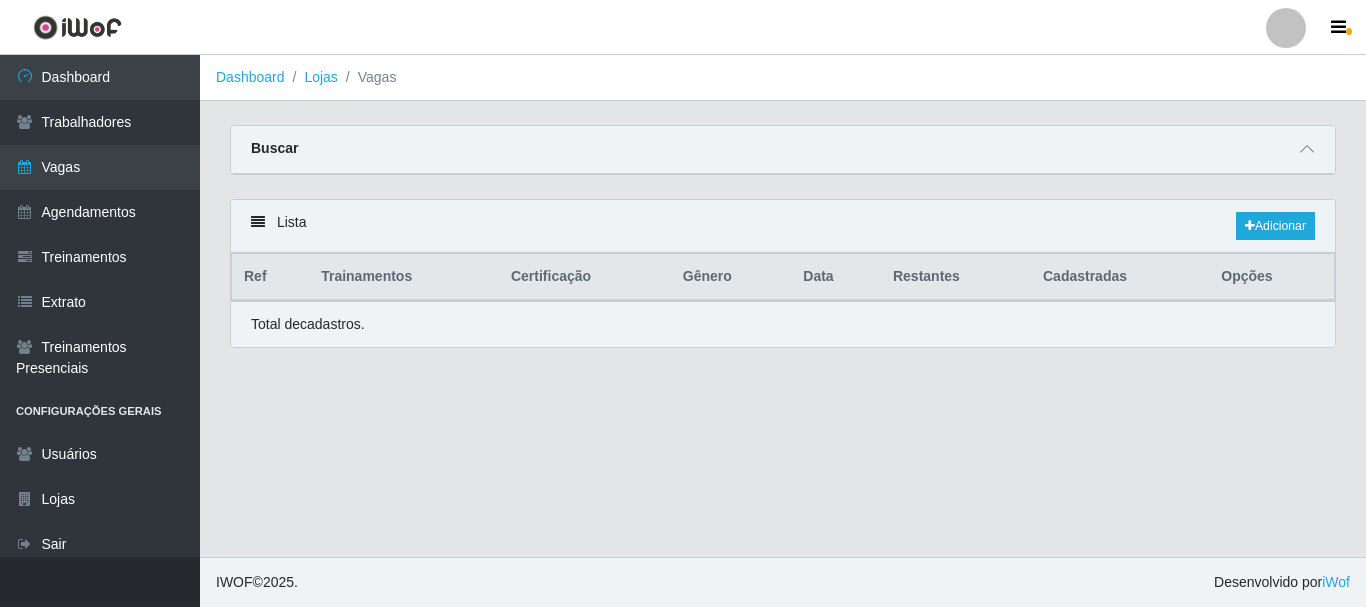 scroll, scrollTop: 0, scrollLeft: 0, axis: both 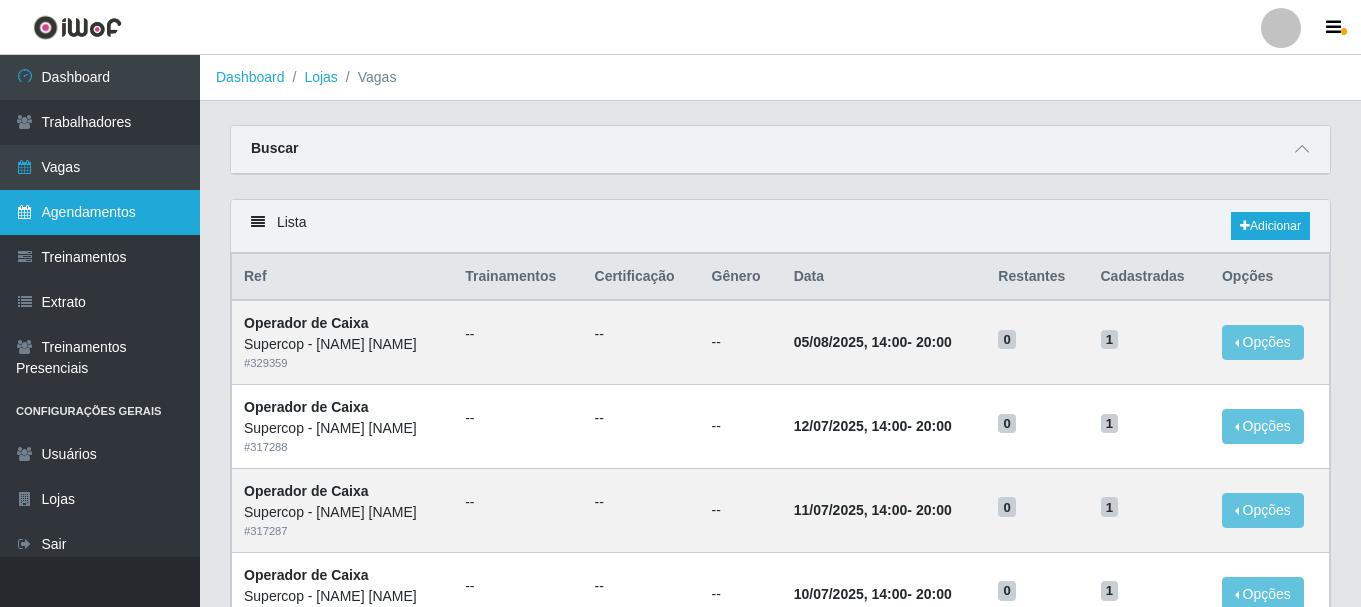 click on "Agendamentos" at bounding box center [100, 212] 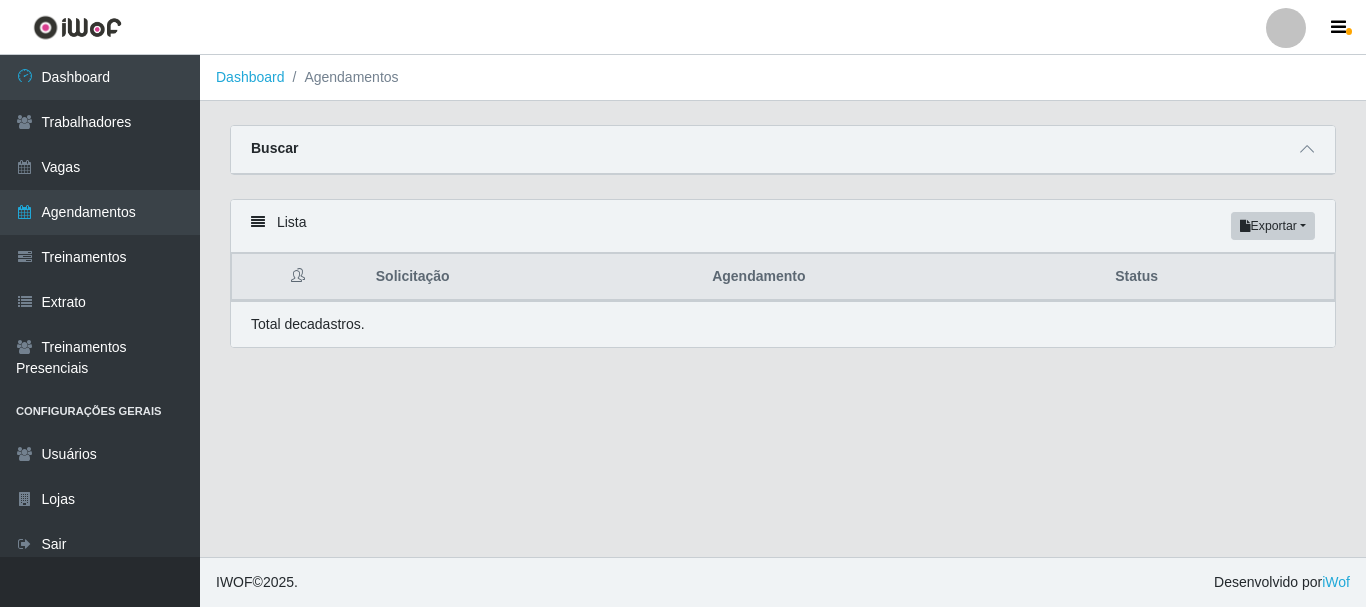 scroll, scrollTop: 0, scrollLeft: 0, axis: both 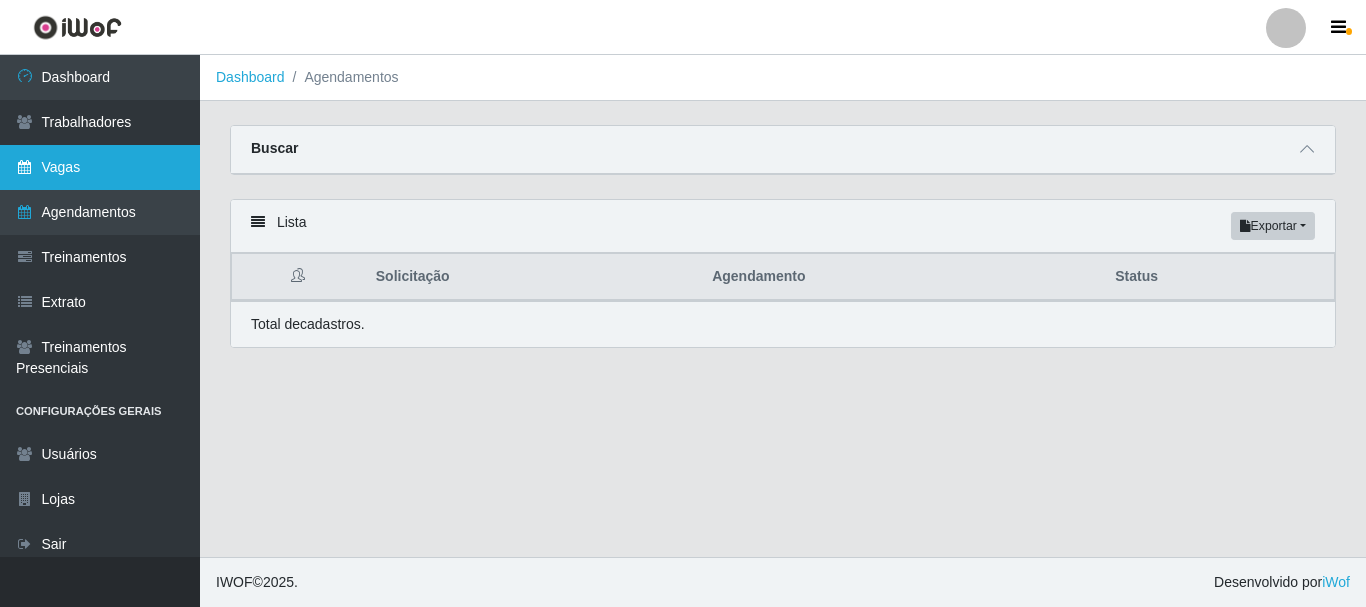 click on "Vagas" at bounding box center (100, 167) 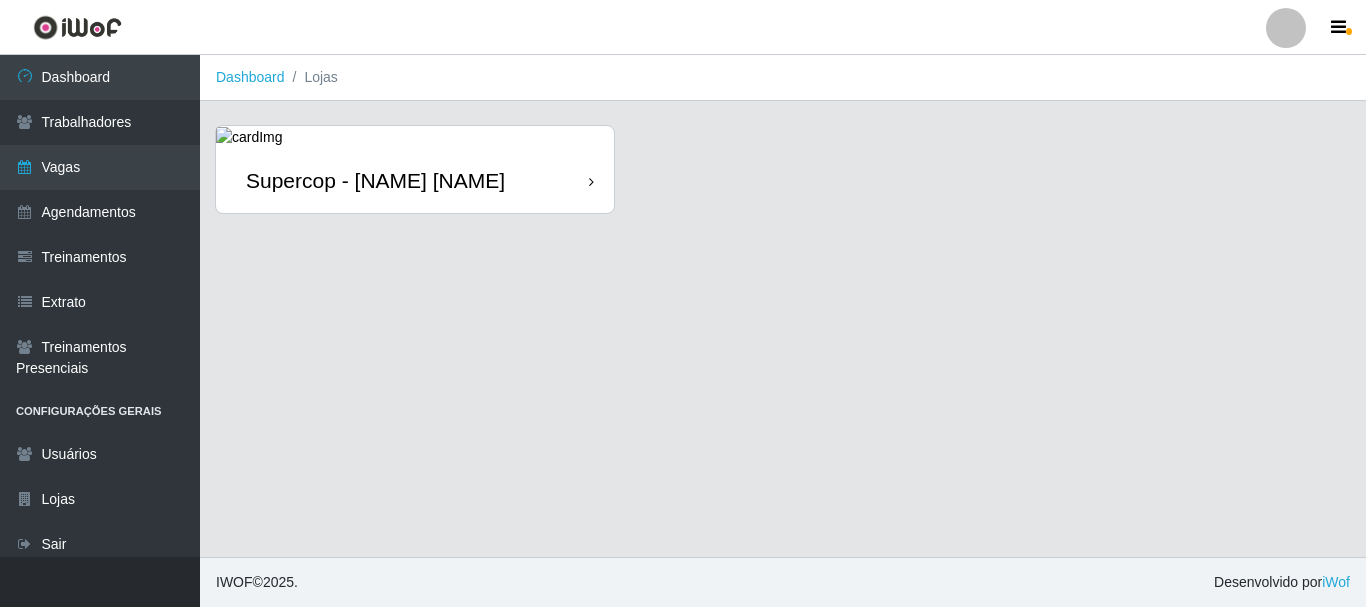 click on "Supercop - [NAME] [NAME]" at bounding box center (375, 180) 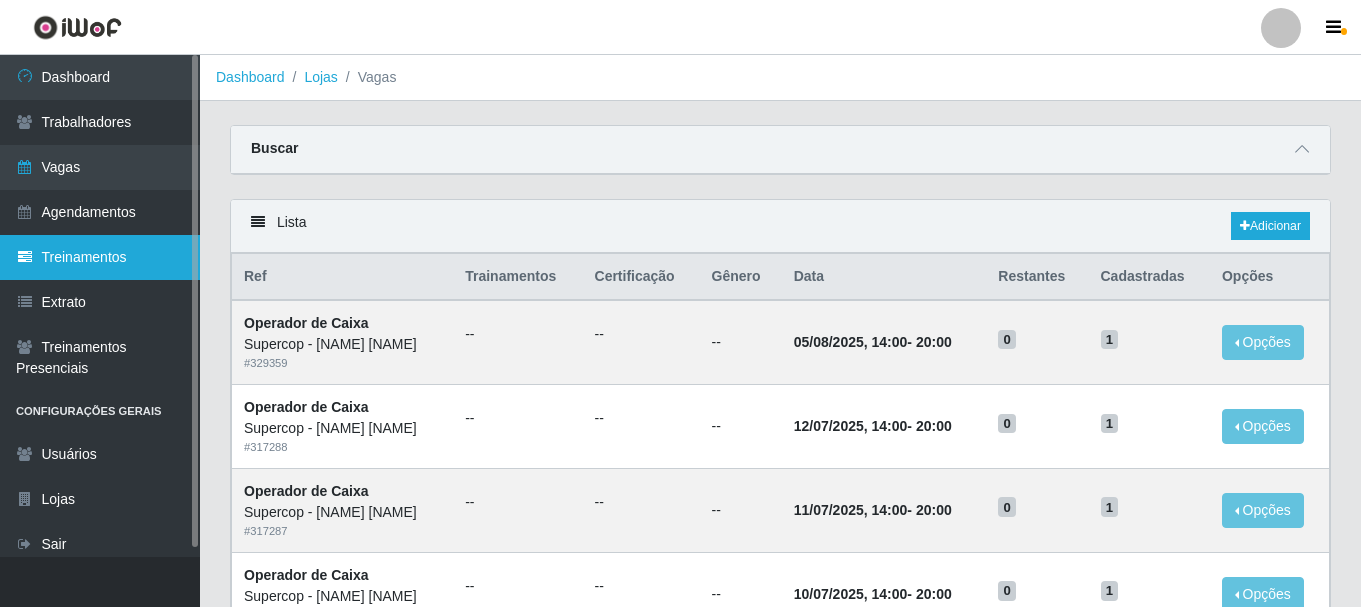 click on "Treinamentos" at bounding box center (100, 257) 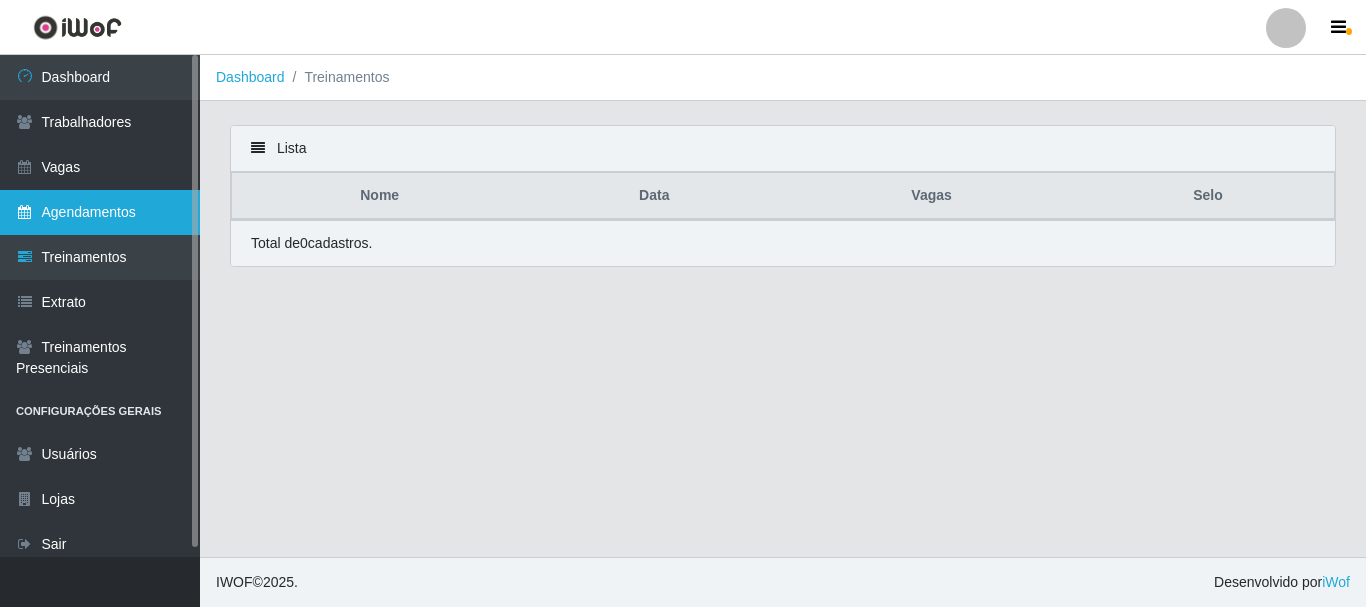 click on "Agendamentos" at bounding box center (100, 212) 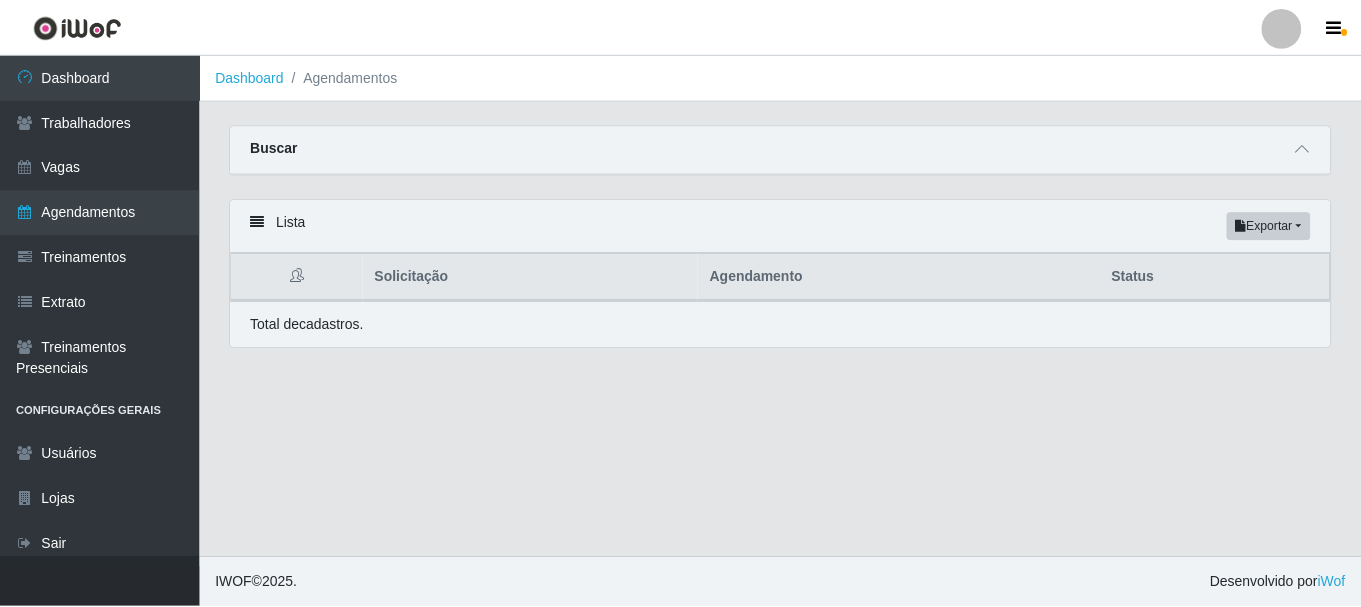 scroll, scrollTop: 0, scrollLeft: 0, axis: both 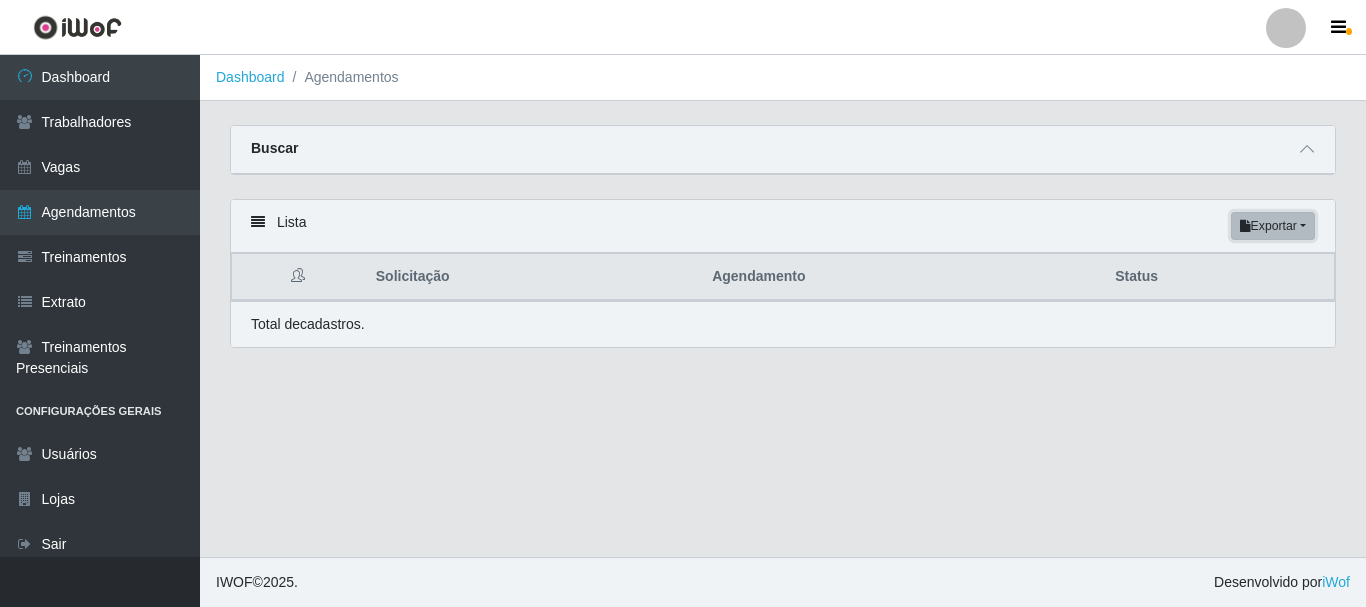 click on "Exportar" at bounding box center [1273, 226] 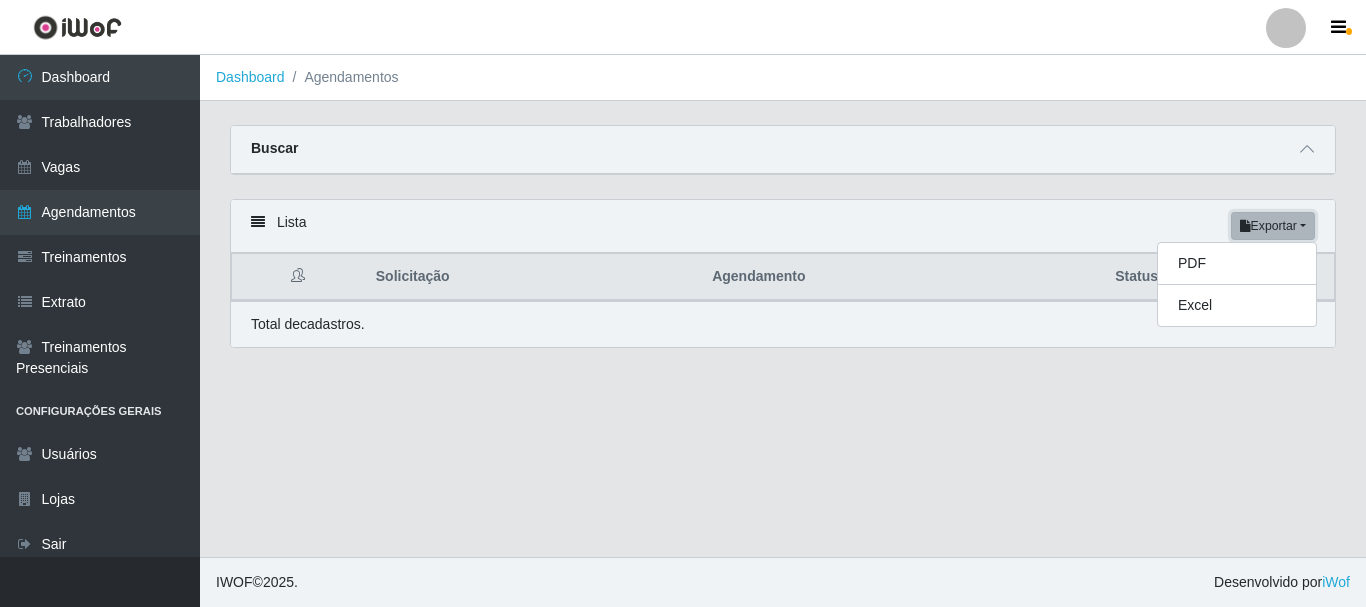 click on "Exportar" at bounding box center [1273, 226] 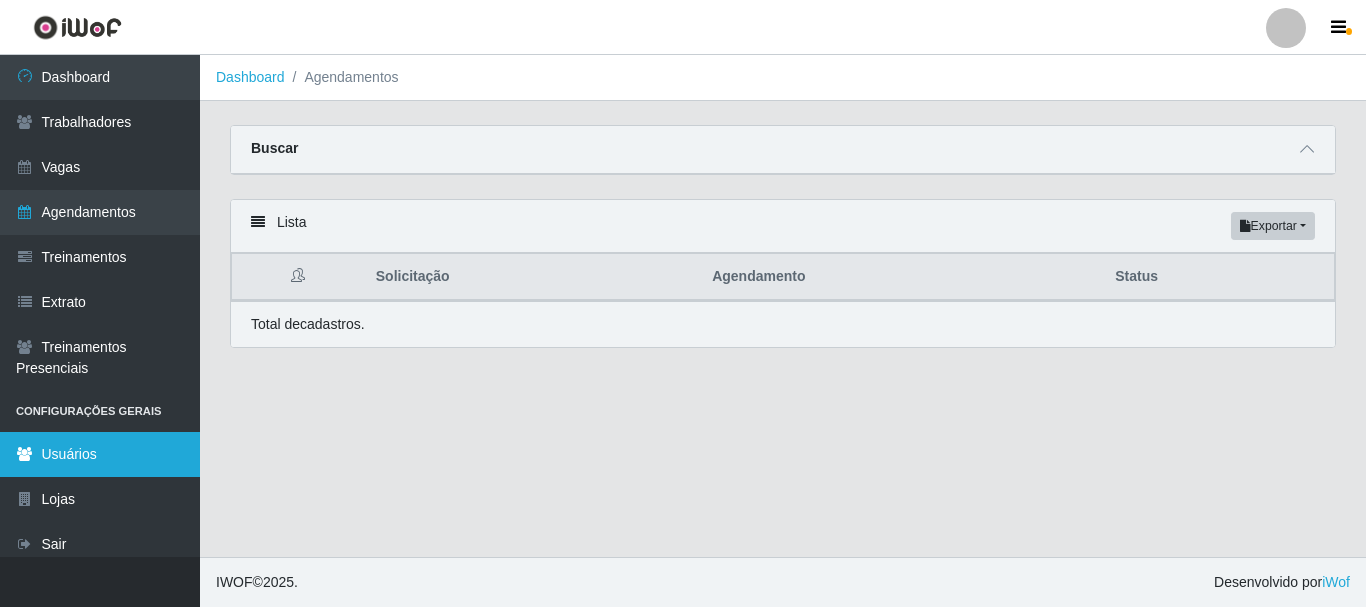 click on "Usuários" at bounding box center [100, 454] 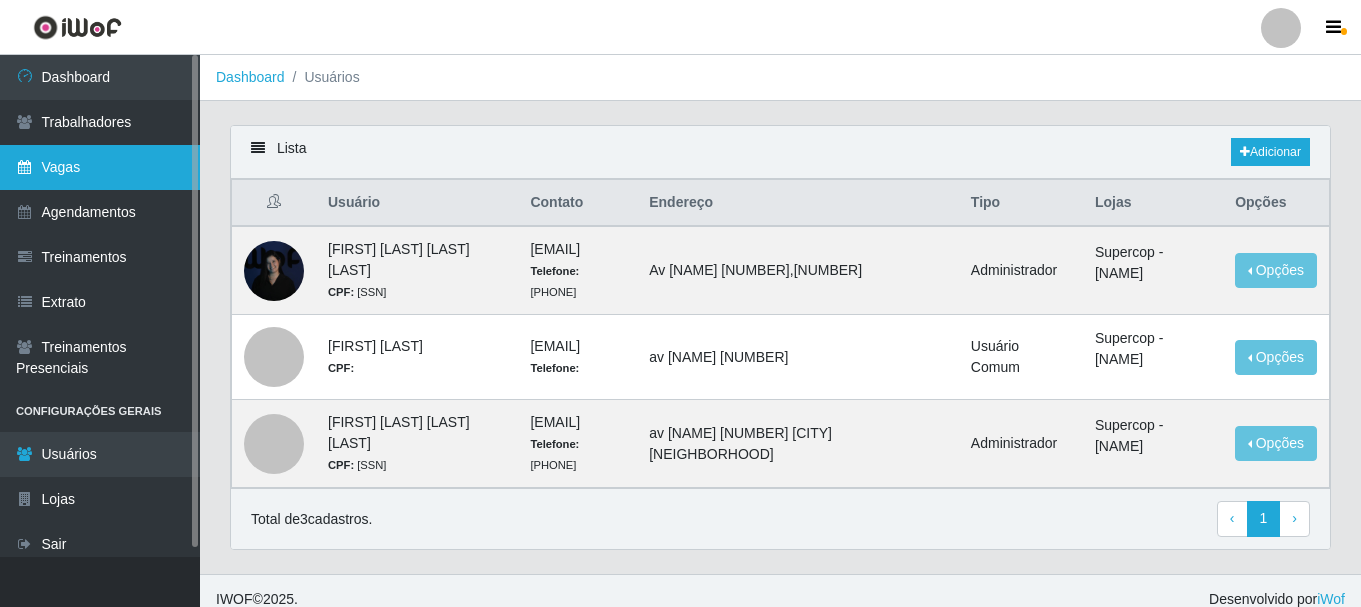 click on "Vagas" at bounding box center [100, 167] 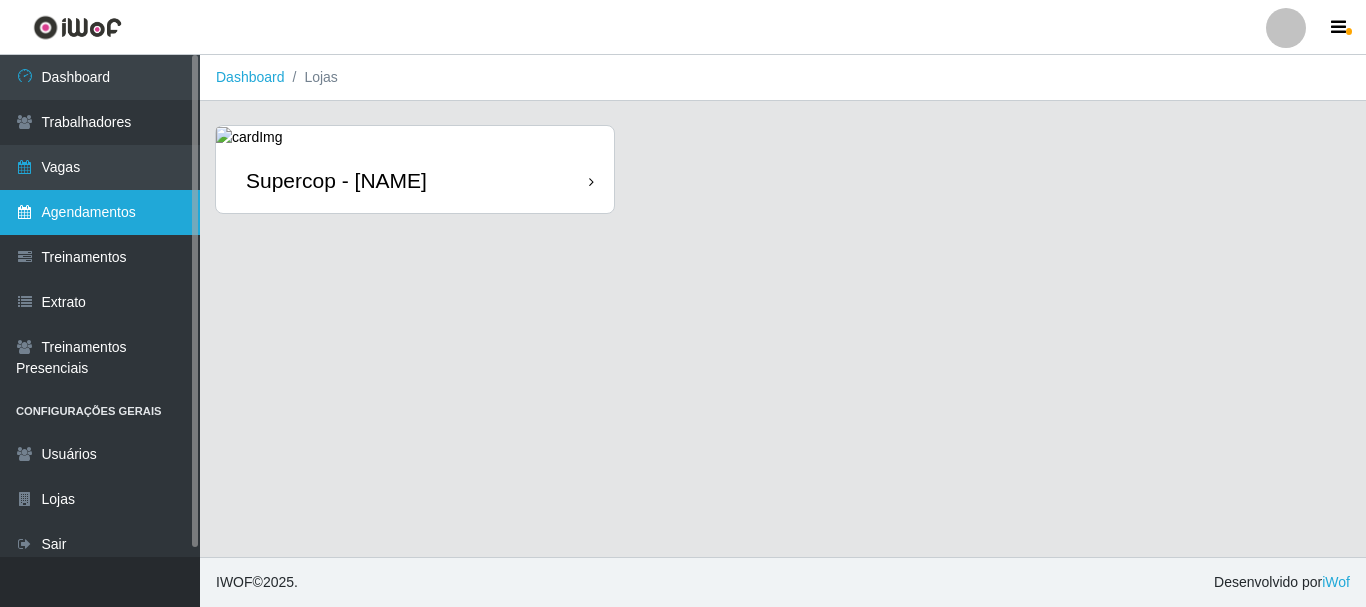 click on "Agendamentos" at bounding box center (100, 212) 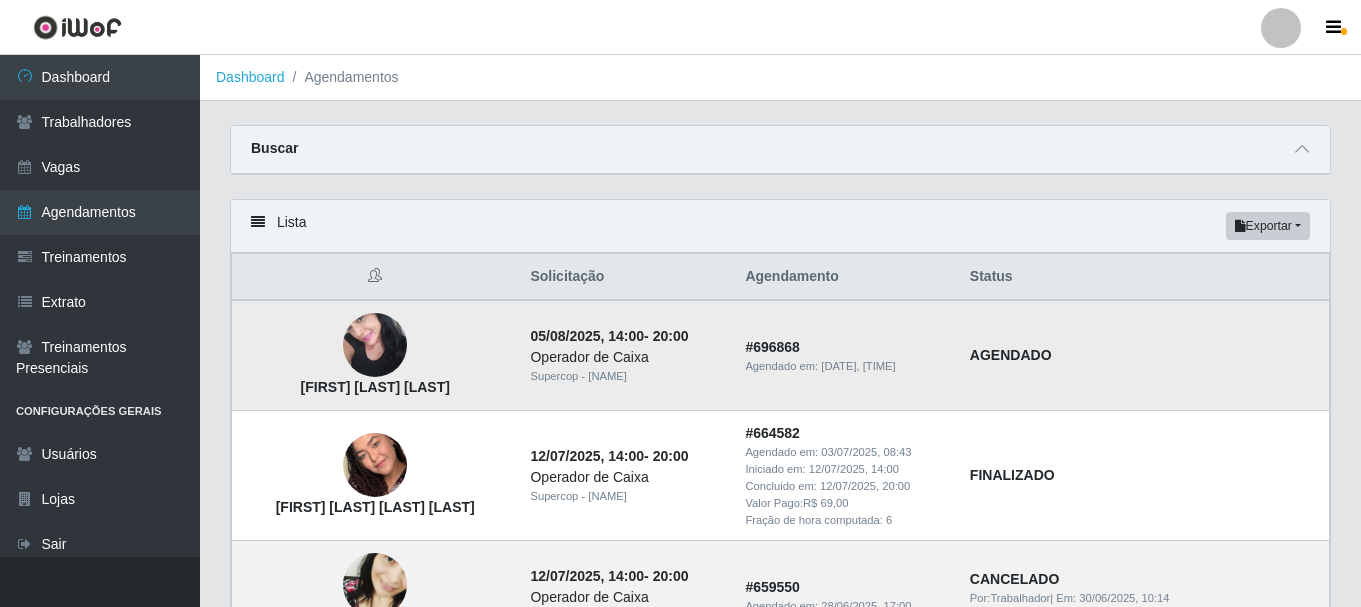 click at bounding box center [375, 345] 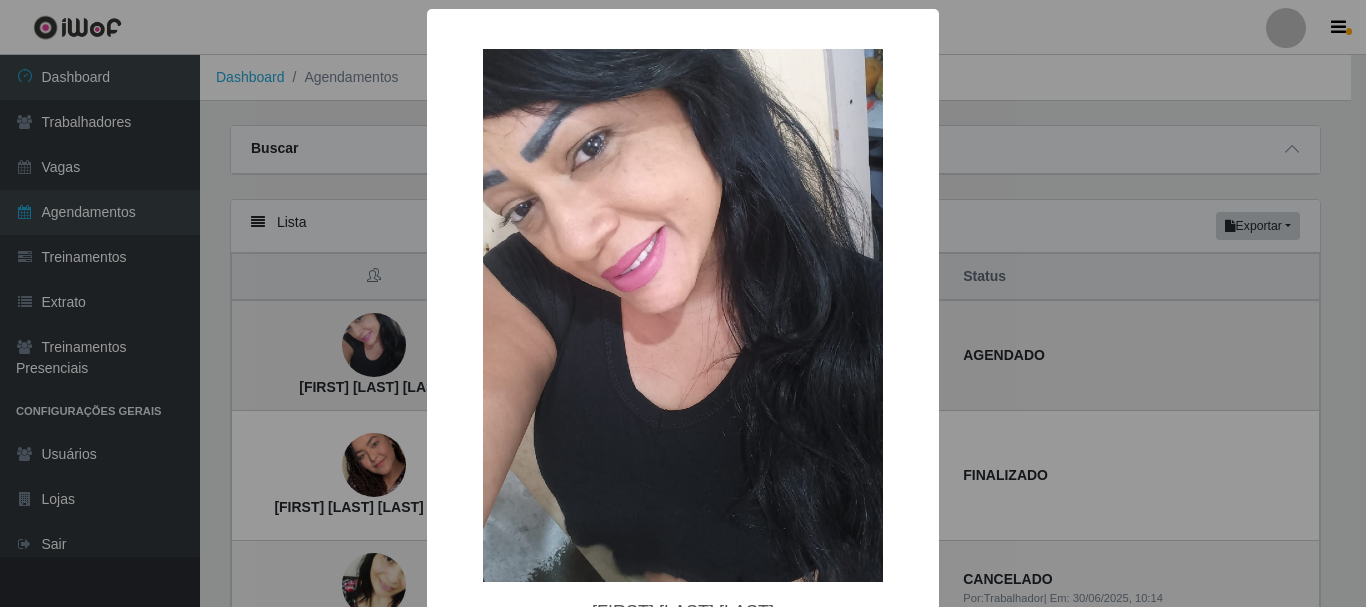 click on "× Márcia da Silva Braga OK Cancel" at bounding box center [683, 303] 